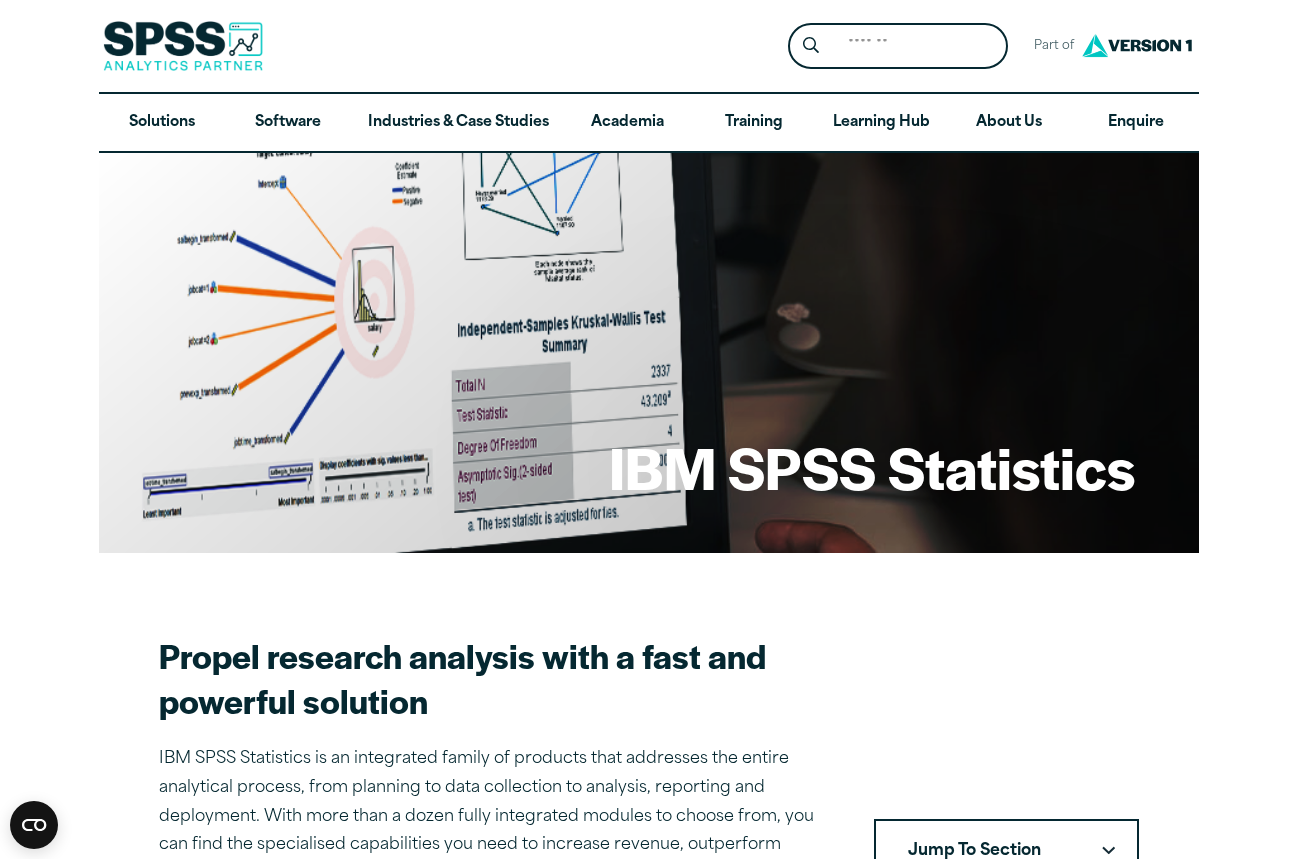 scroll, scrollTop: 300, scrollLeft: 0, axis: vertical 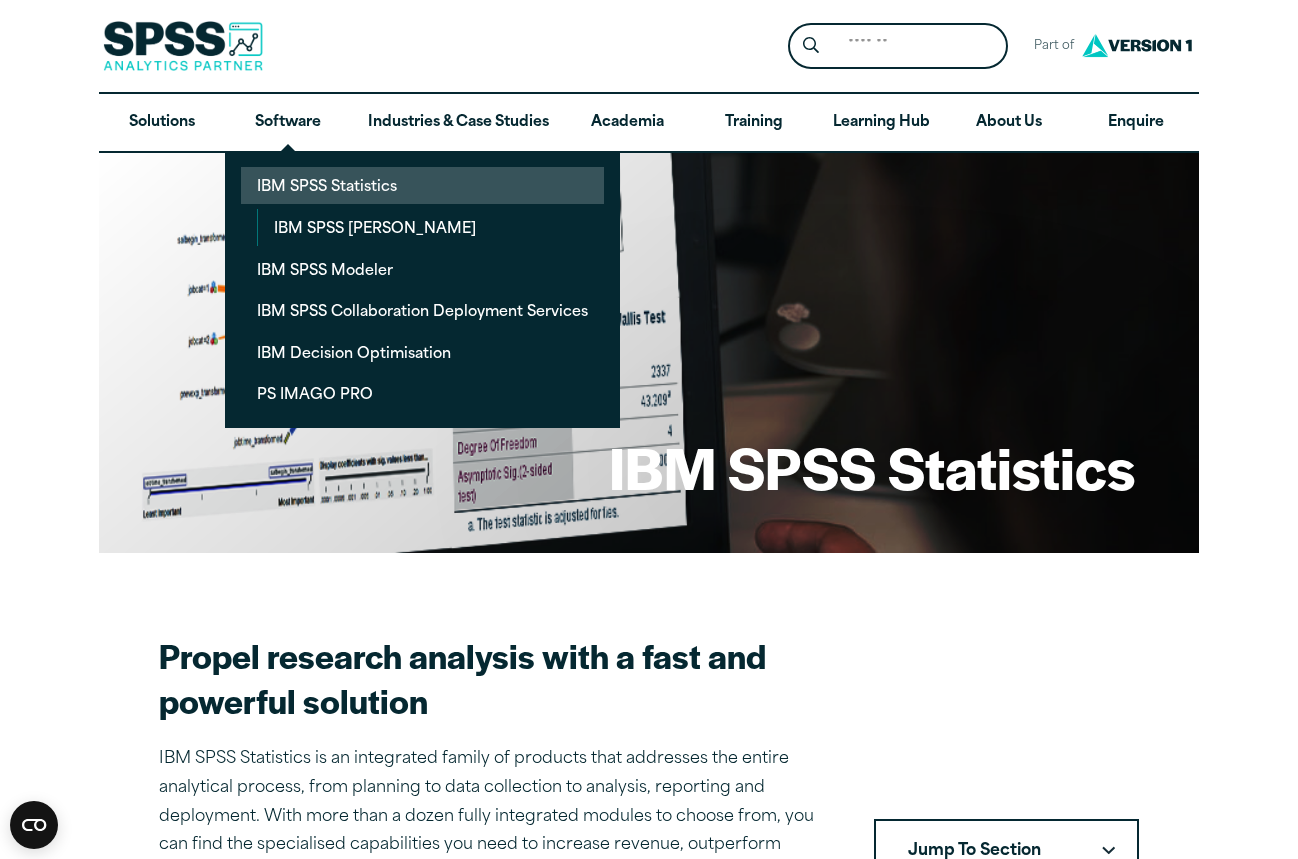 click on "IBM SPSS Statistics" at bounding box center (422, 185) 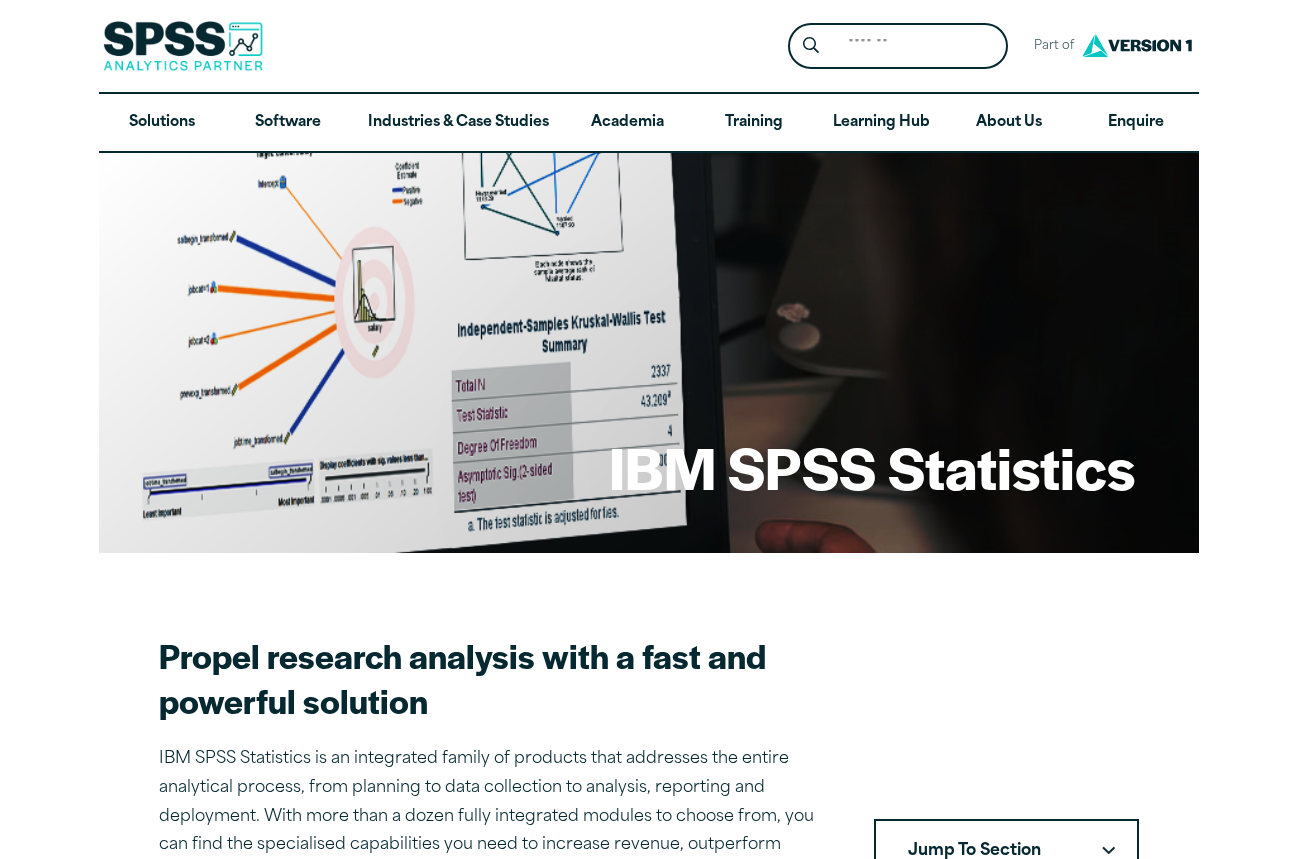 scroll, scrollTop: 0, scrollLeft: 0, axis: both 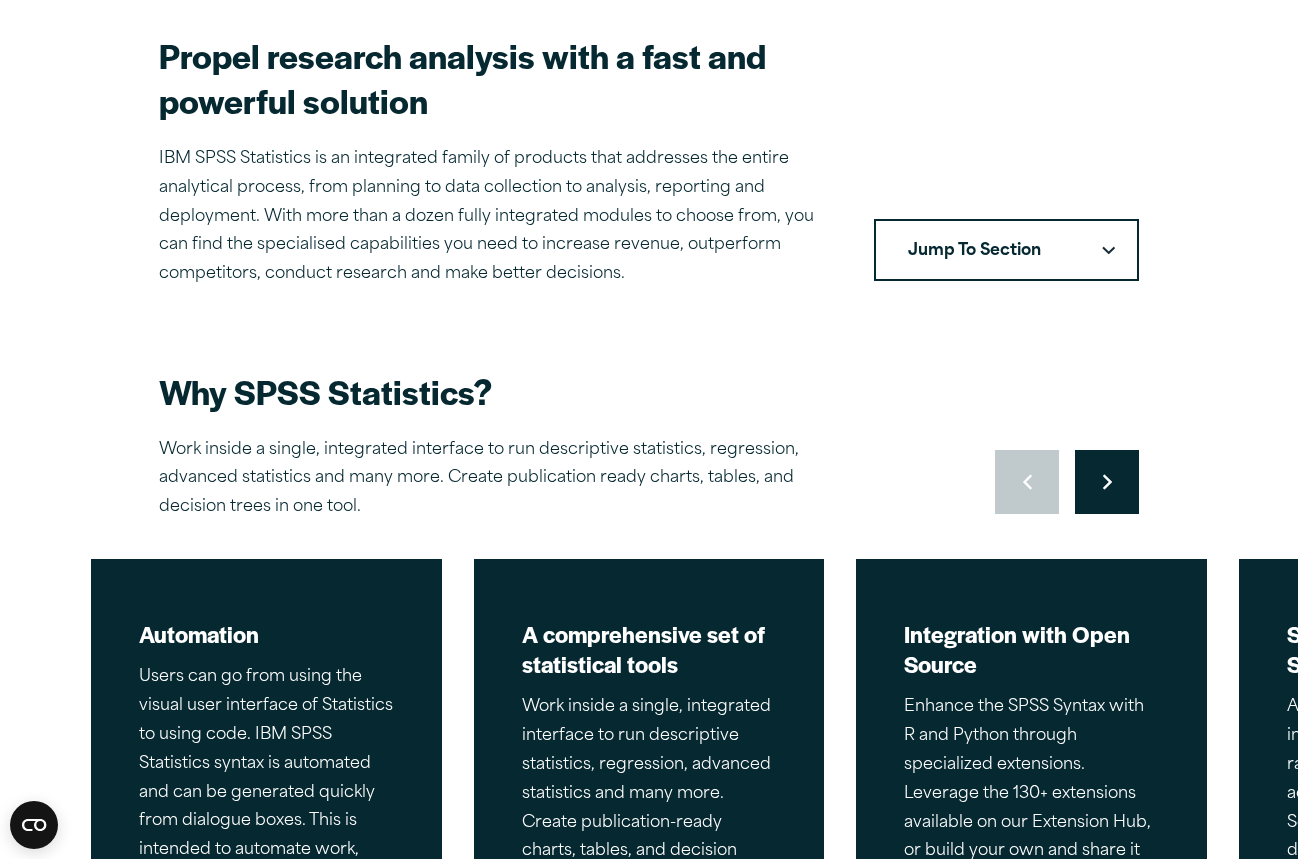 click 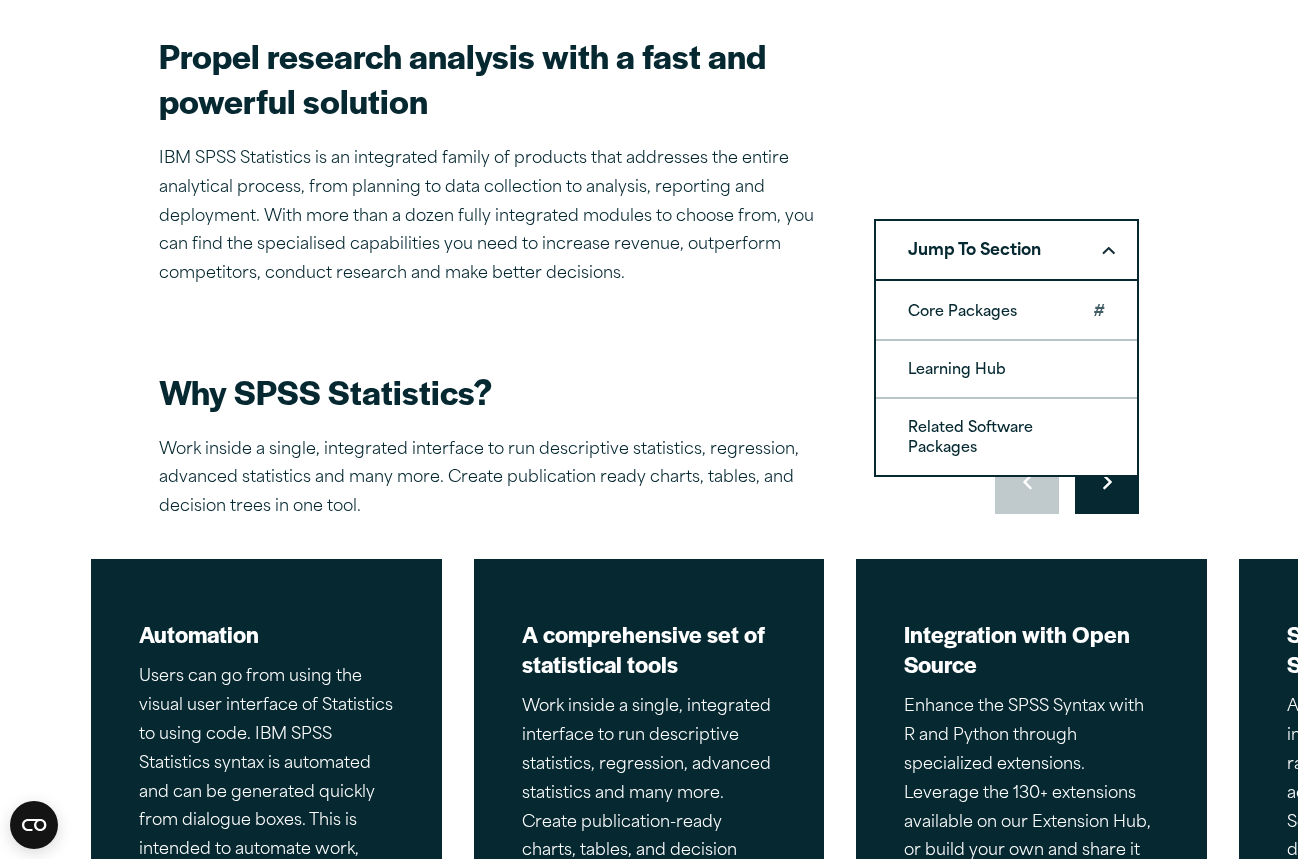 click on "Core Packages" at bounding box center [1006, 311] 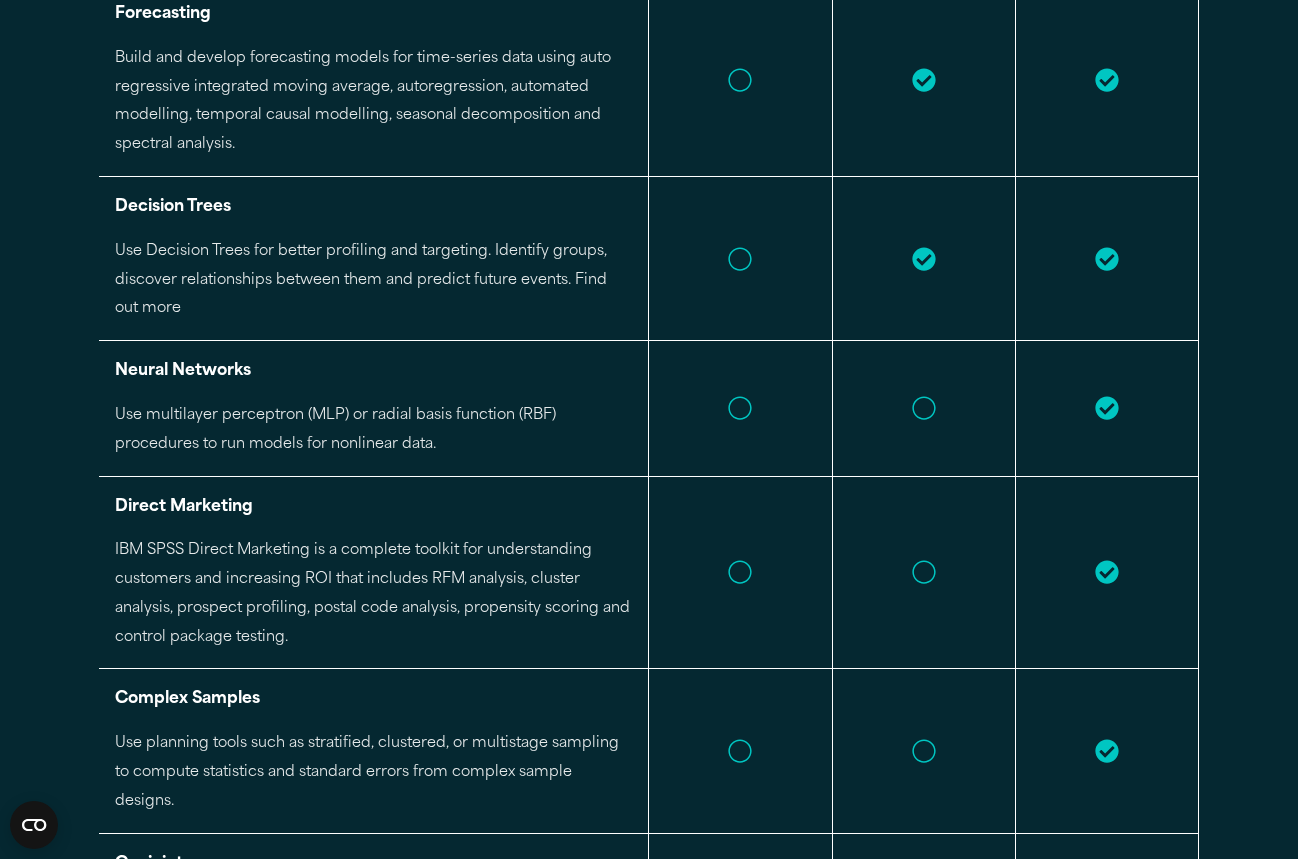 scroll, scrollTop: 4107, scrollLeft: 0, axis: vertical 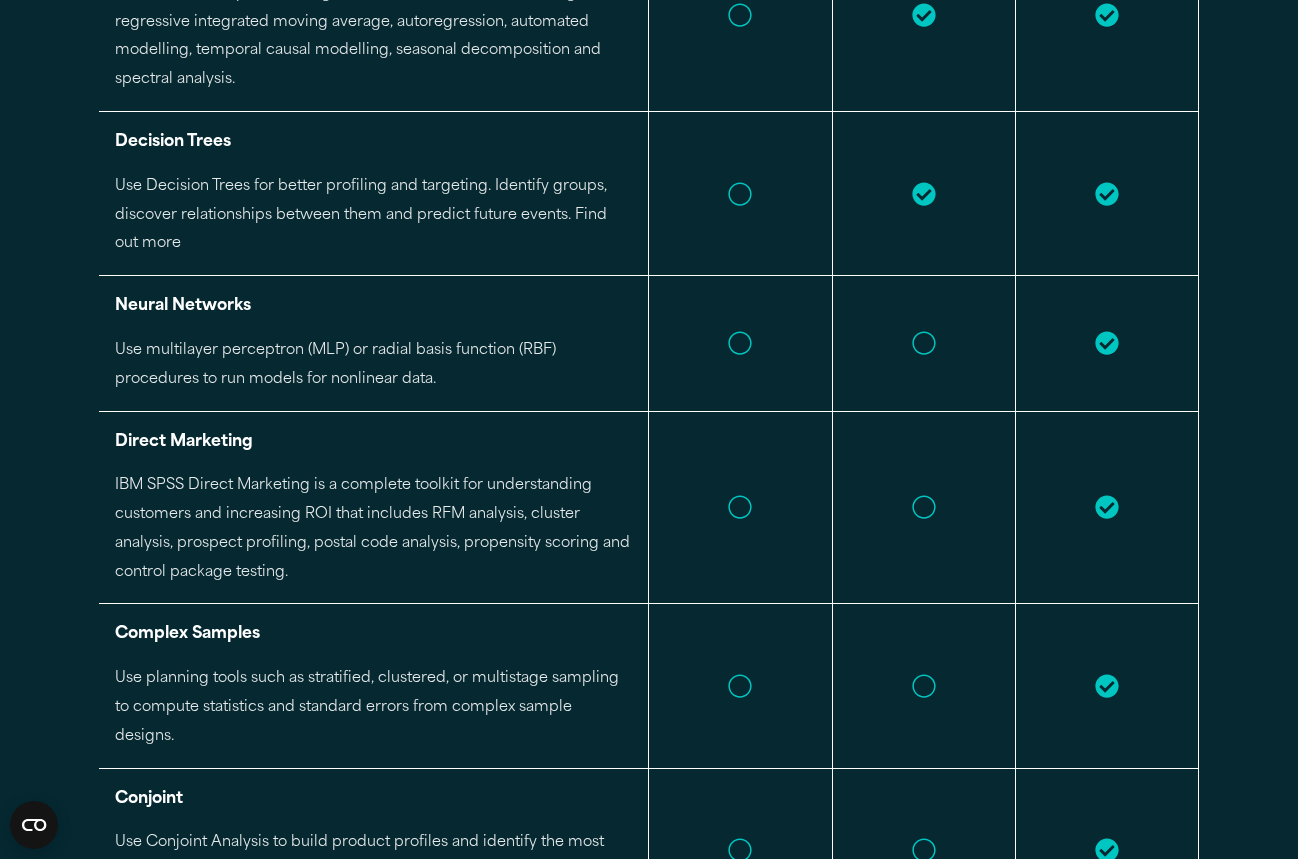 drag, startPoint x: 328, startPoint y: 398, endPoint x: 323, endPoint y: 420, distance: 22.561028 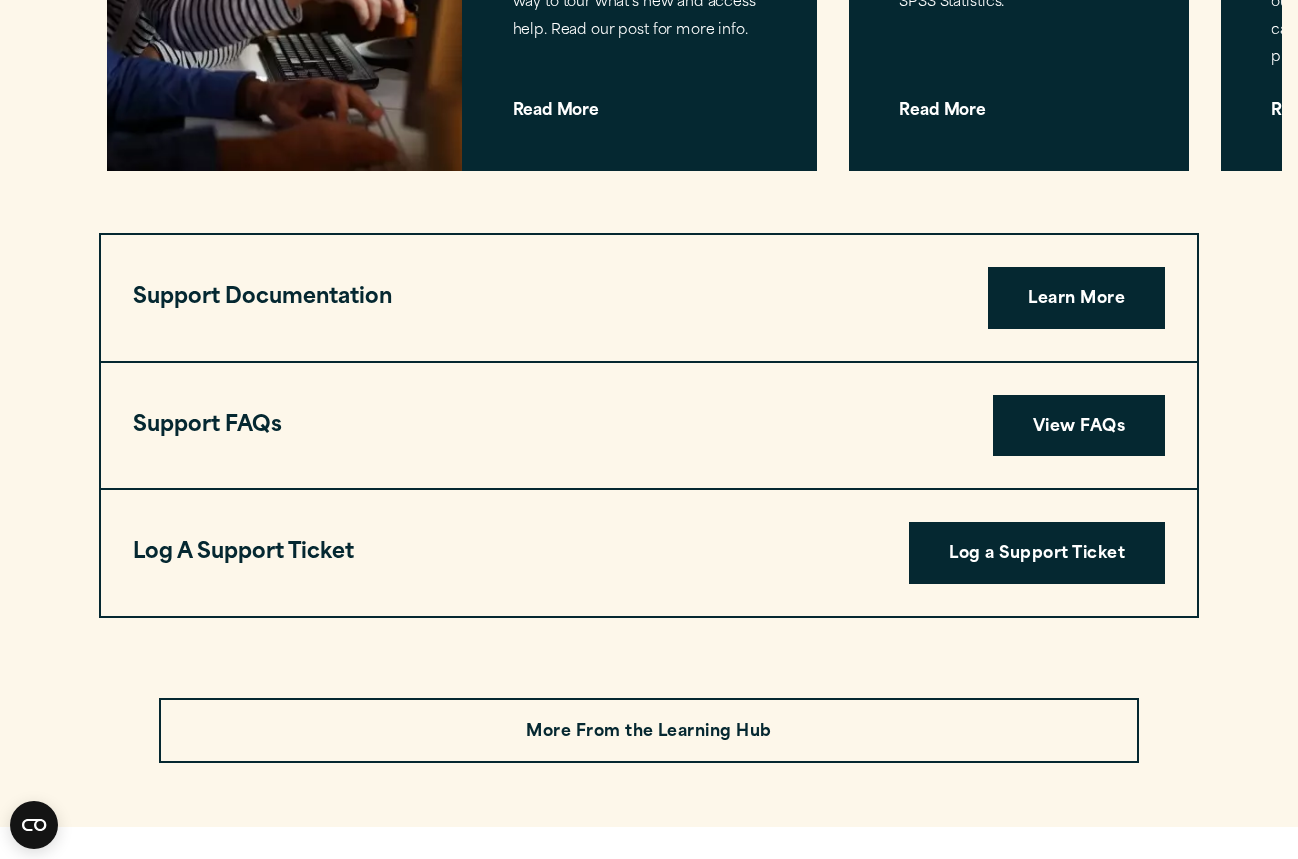 scroll, scrollTop: 6507, scrollLeft: 0, axis: vertical 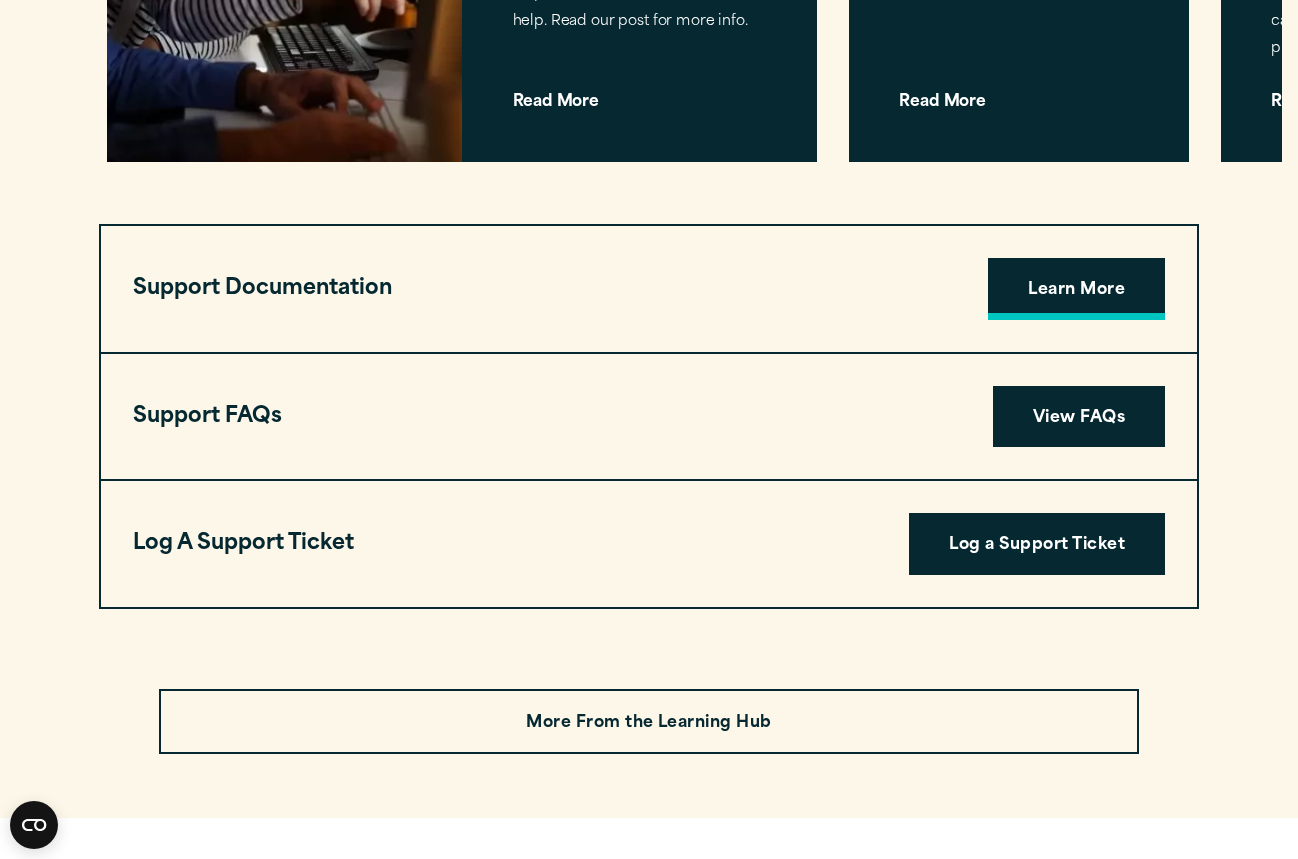 click on "Learn More" at bounding box center [1076, 289] 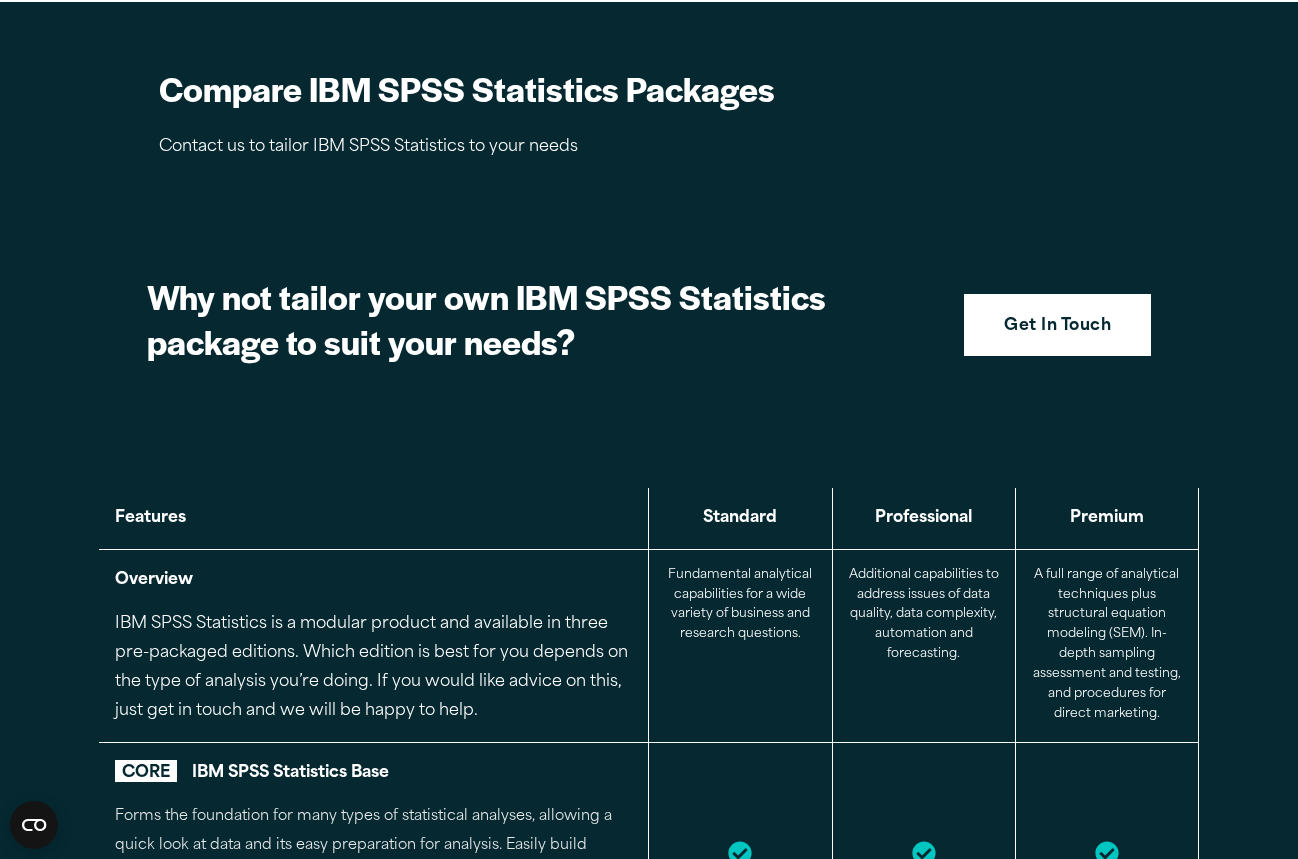 scroll, scrollTop: 1907, scrollLeft: 0, axis: vertical 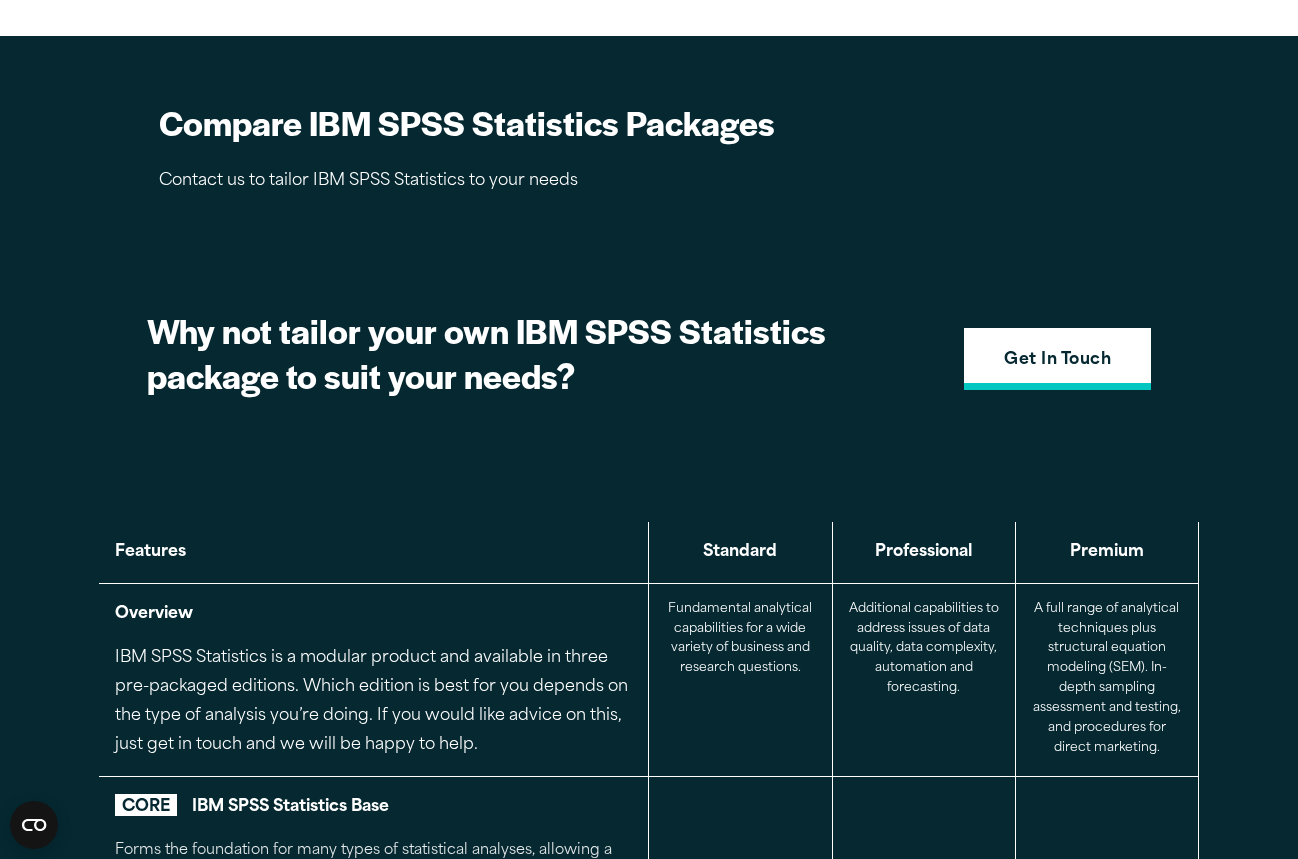 click on "Get In Touch" at bounding box center [1057, 361] 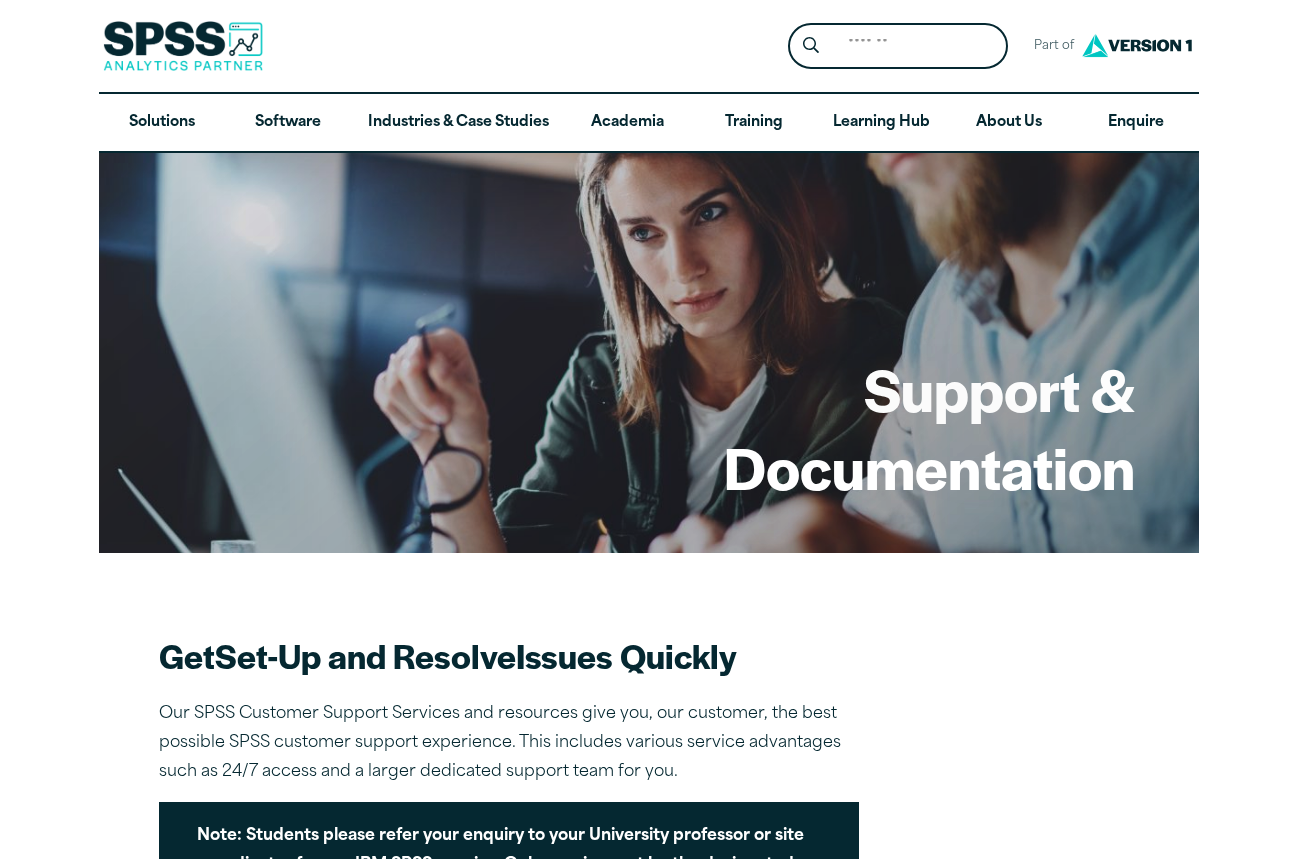 scroll, scrollTop: 0, scrollLeft: 0, axis: both 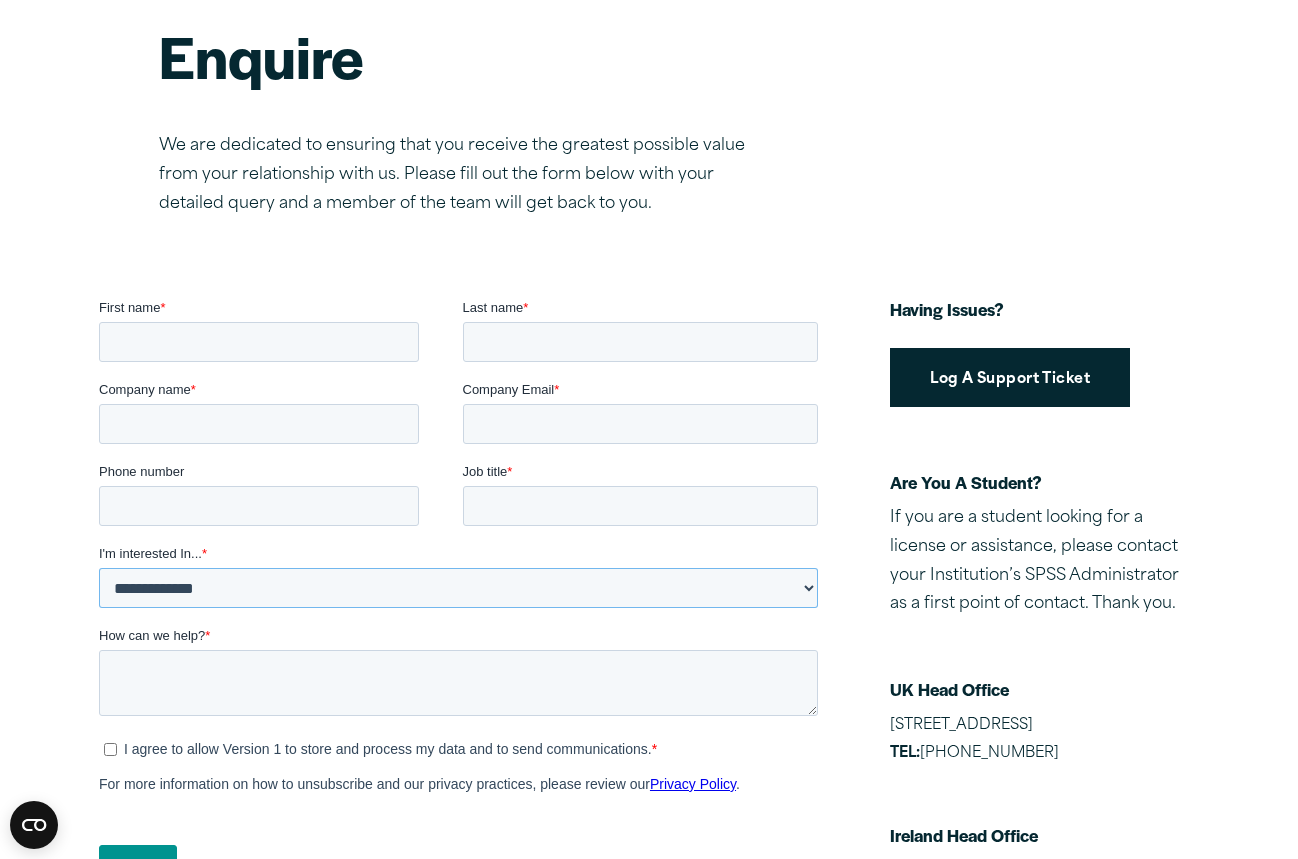 click on "**********" at bounding box center (458, 588) 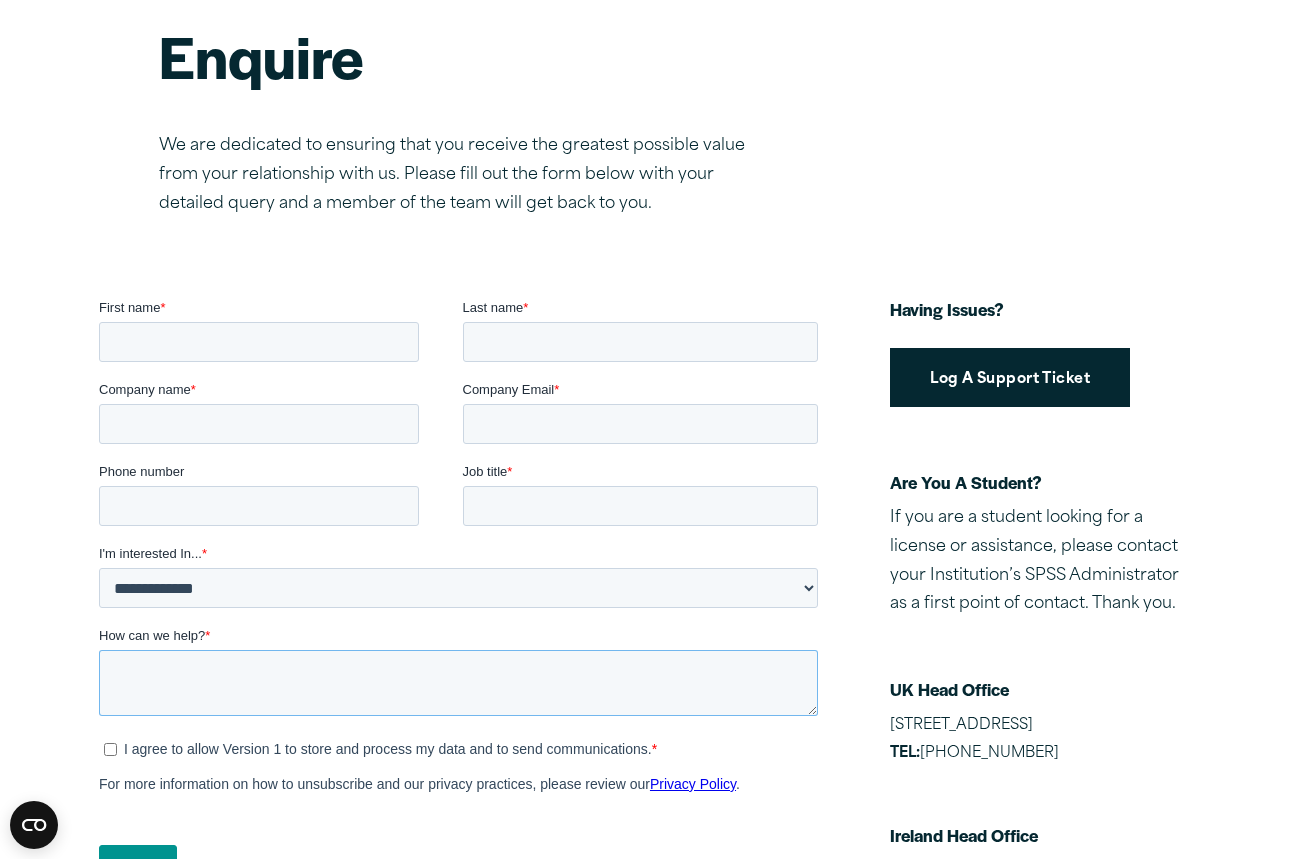 click on "How can we help? *" at bounding box center (458, 683) 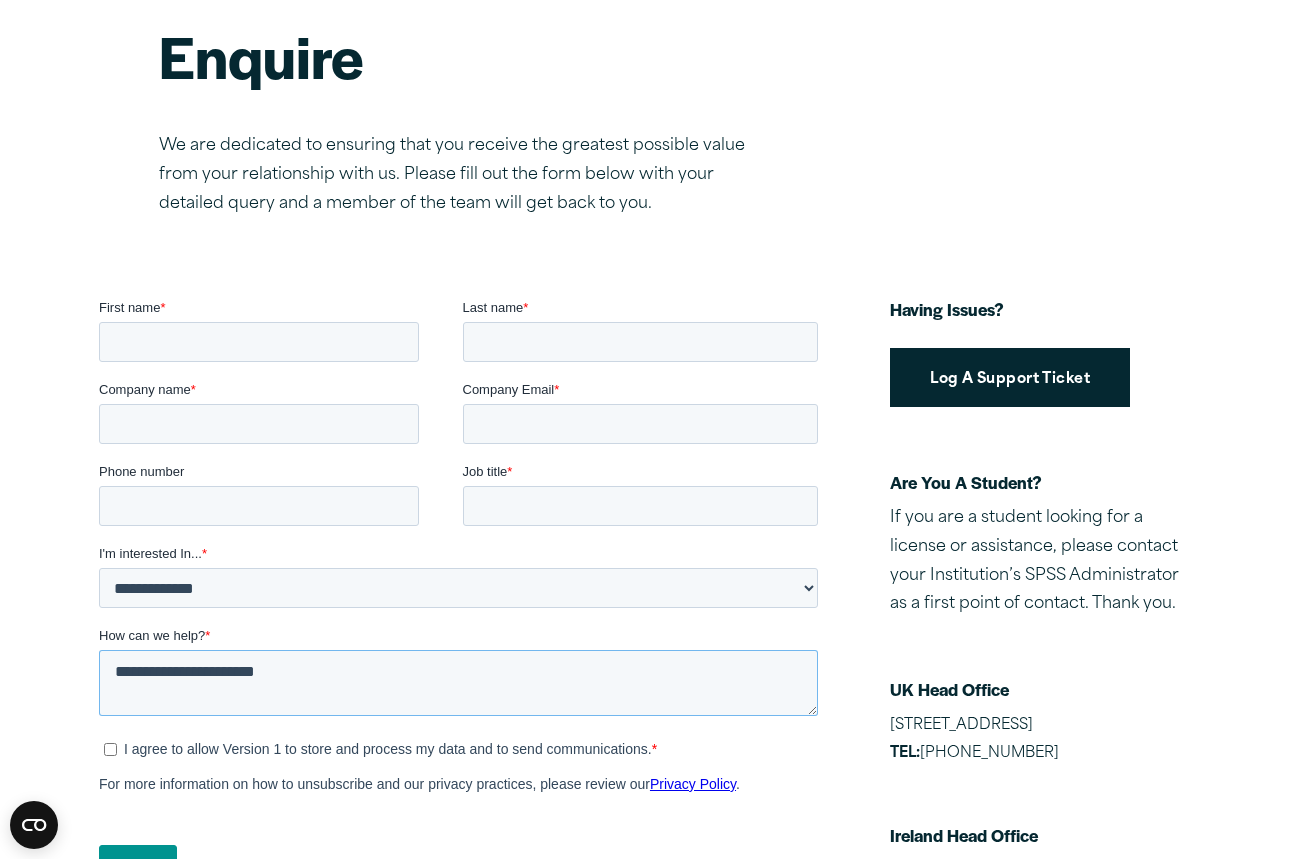 click on "**********" at bounding box center [458, 683] 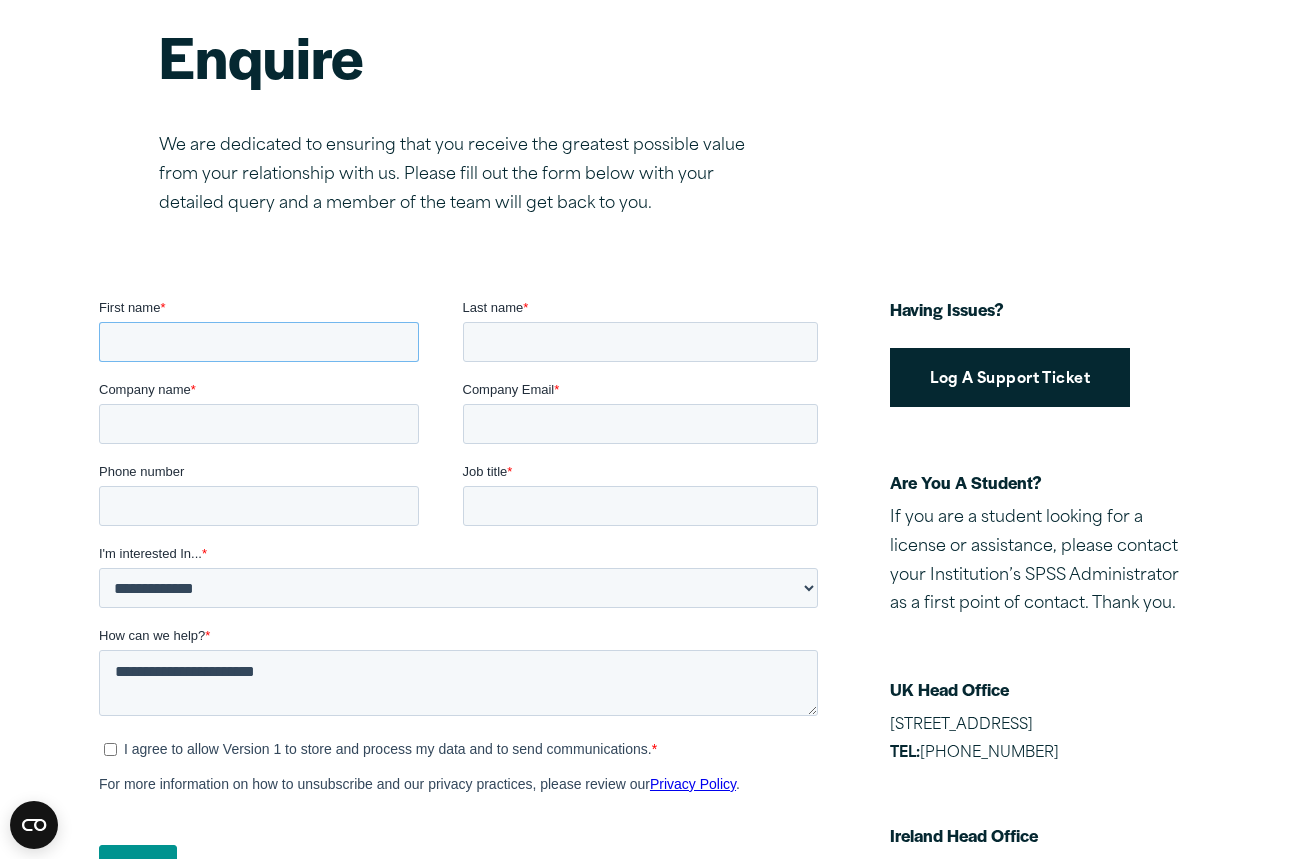 click on "First name *" at bounding box center (259, 342) 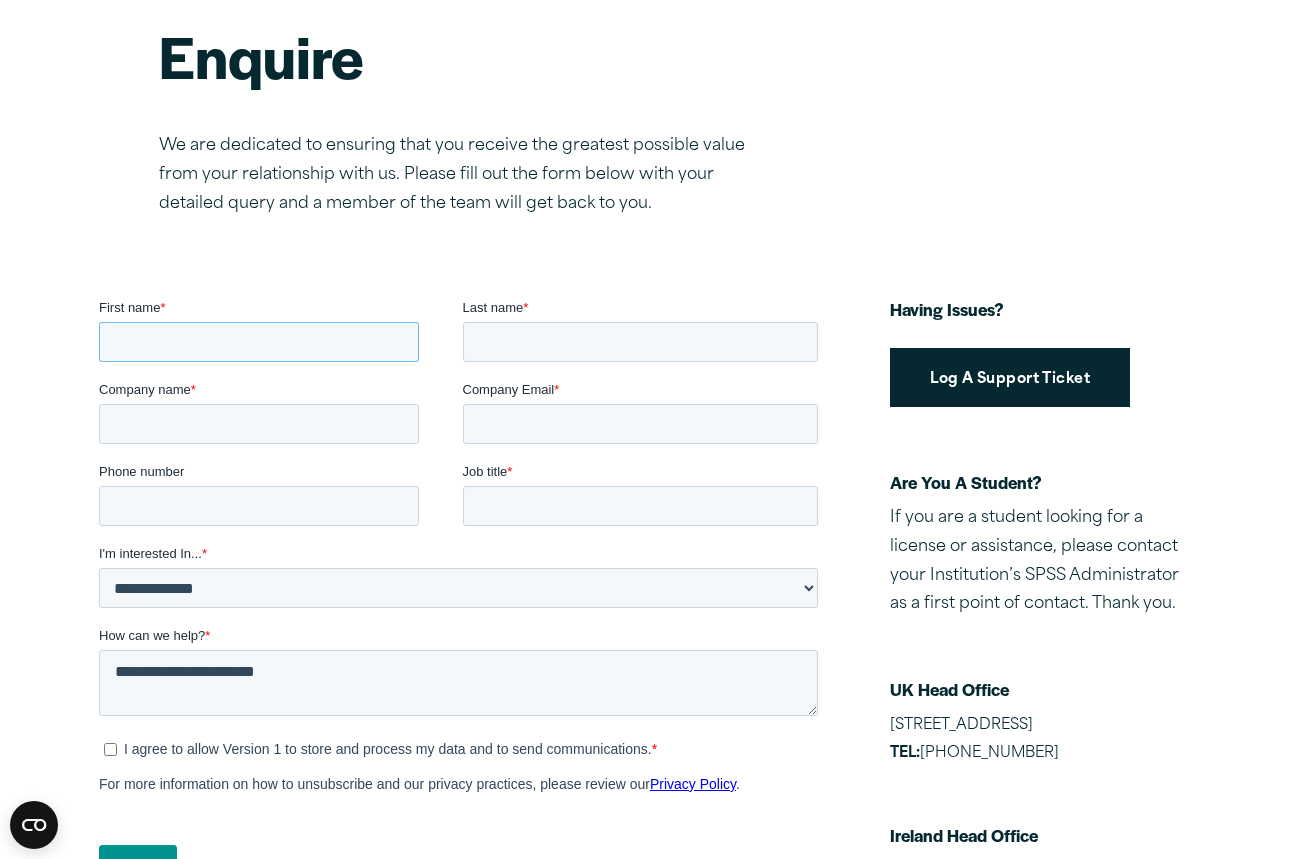 type on "***" 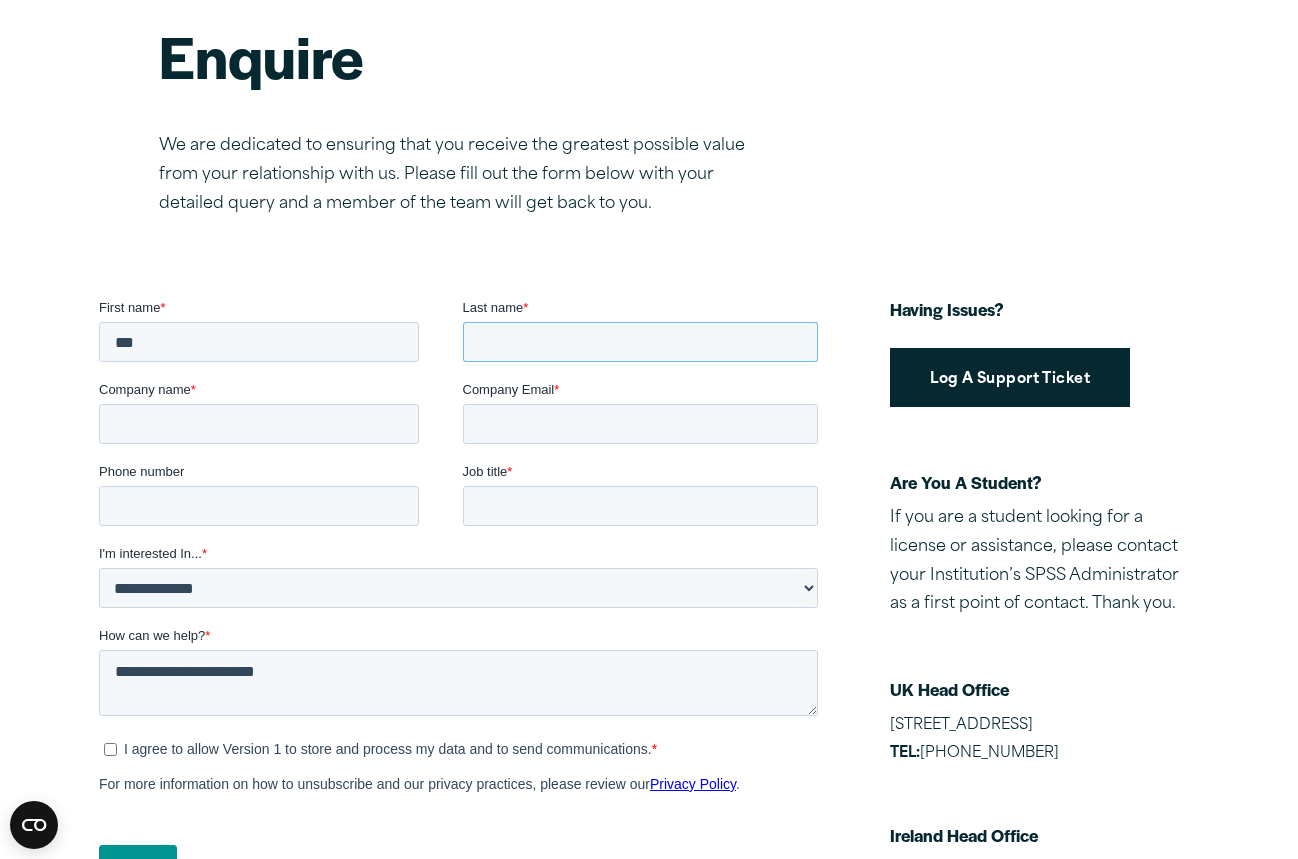 type on "********" 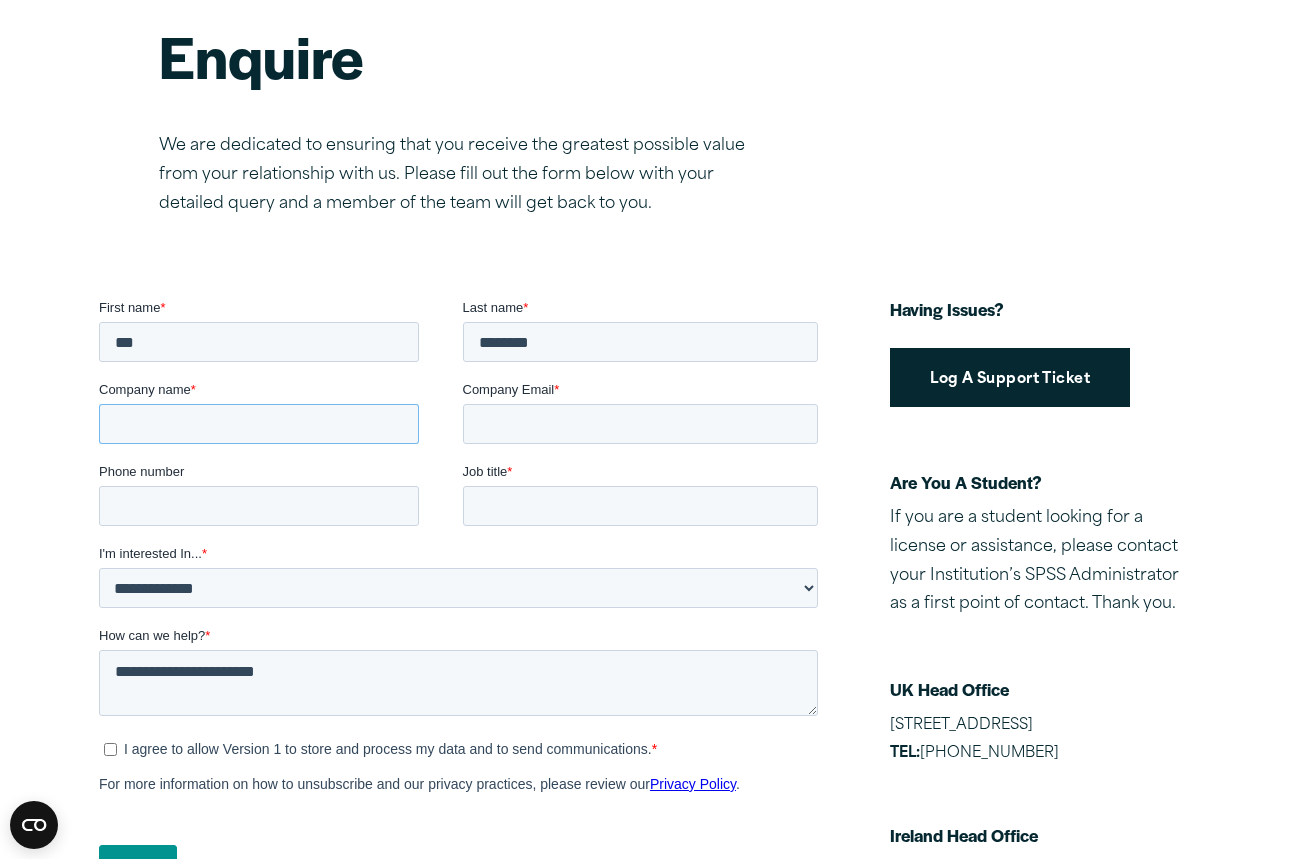 type on "**********" 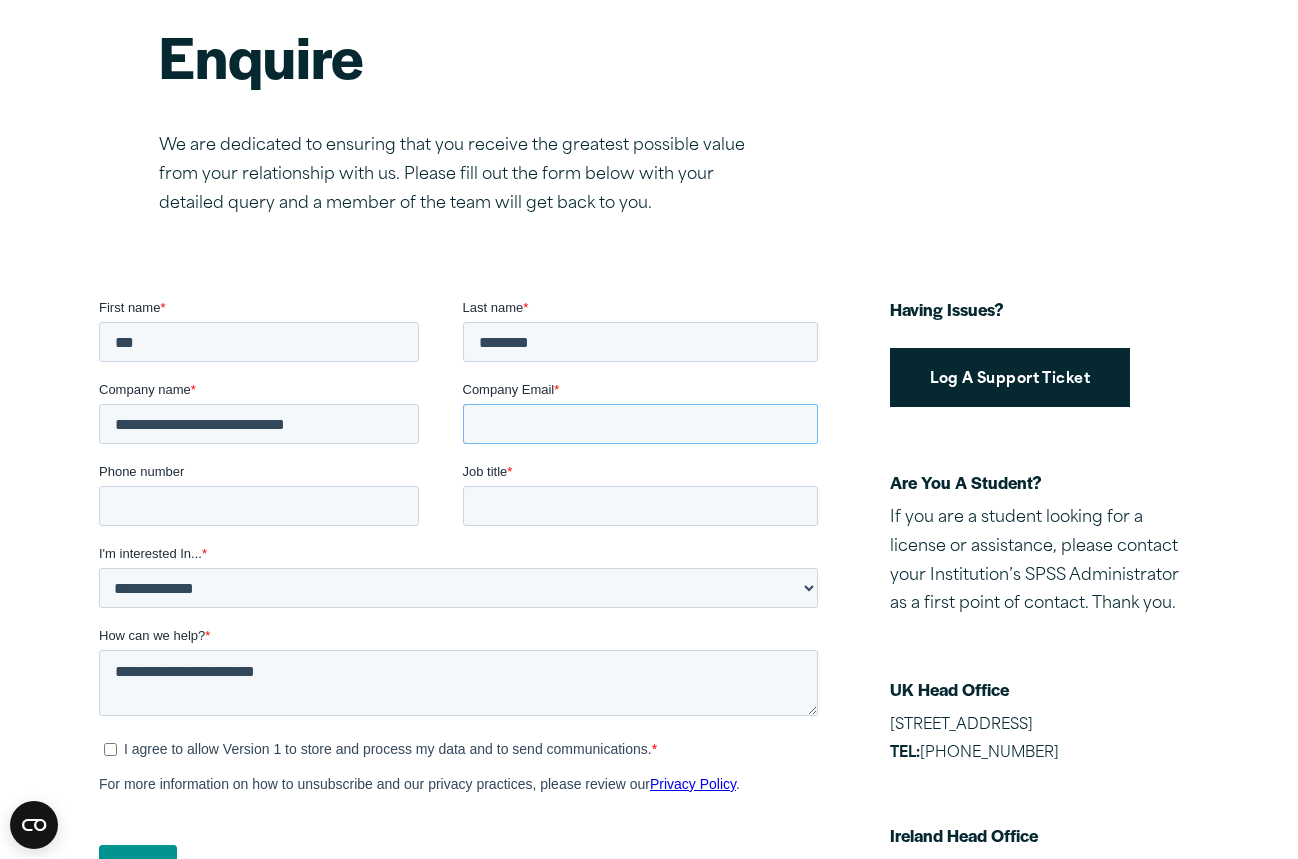 type on "**********" 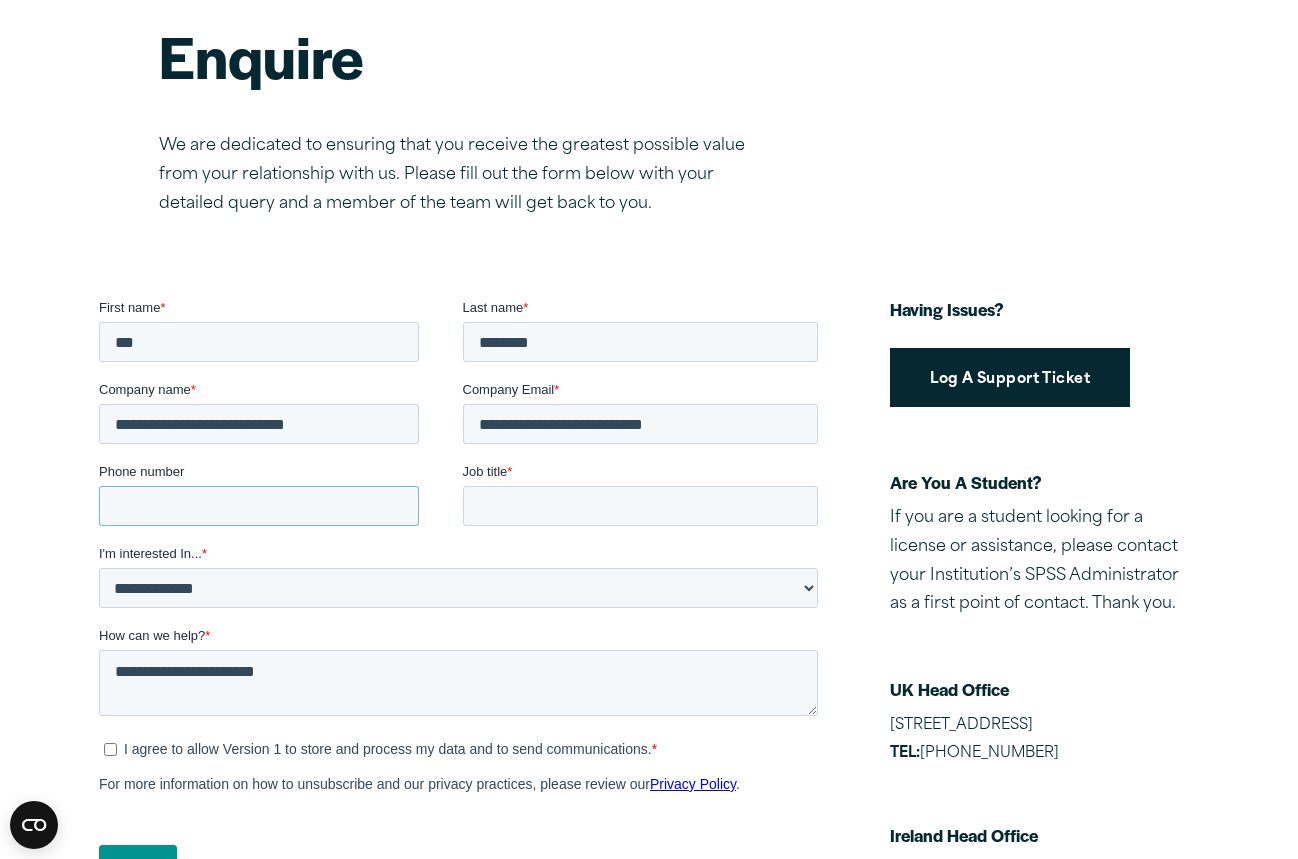 type on "**********" 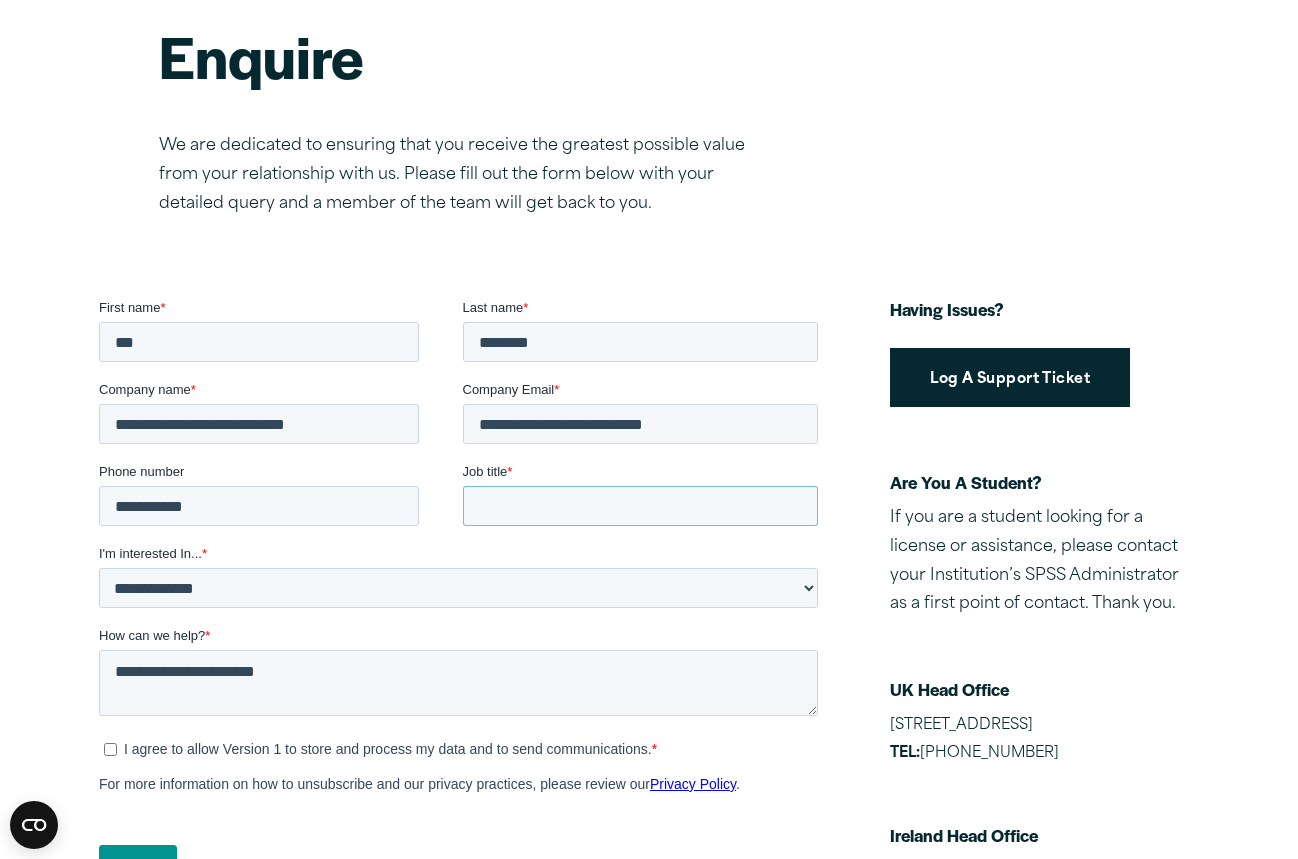 click on "Job title *" at bounding box center (641, 506) 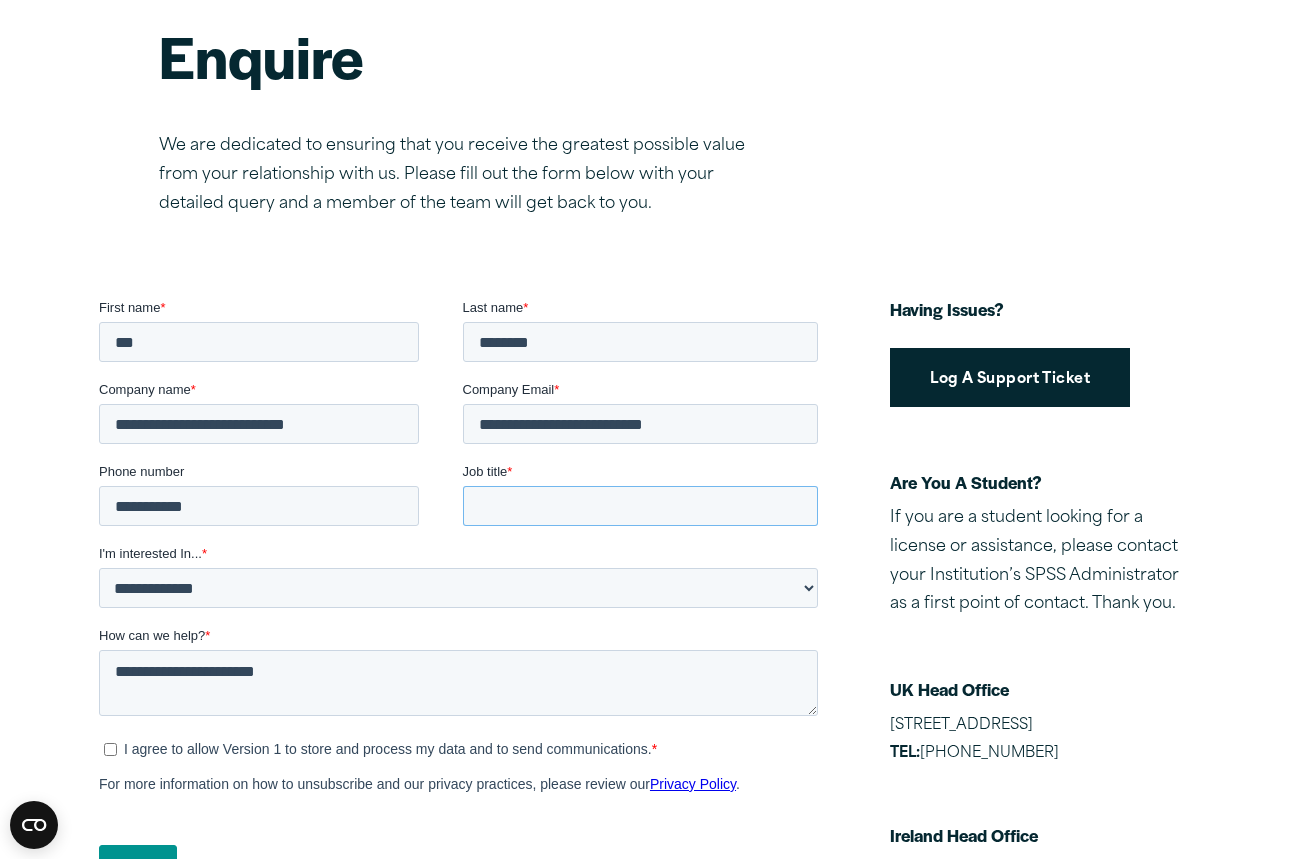 type on "*" 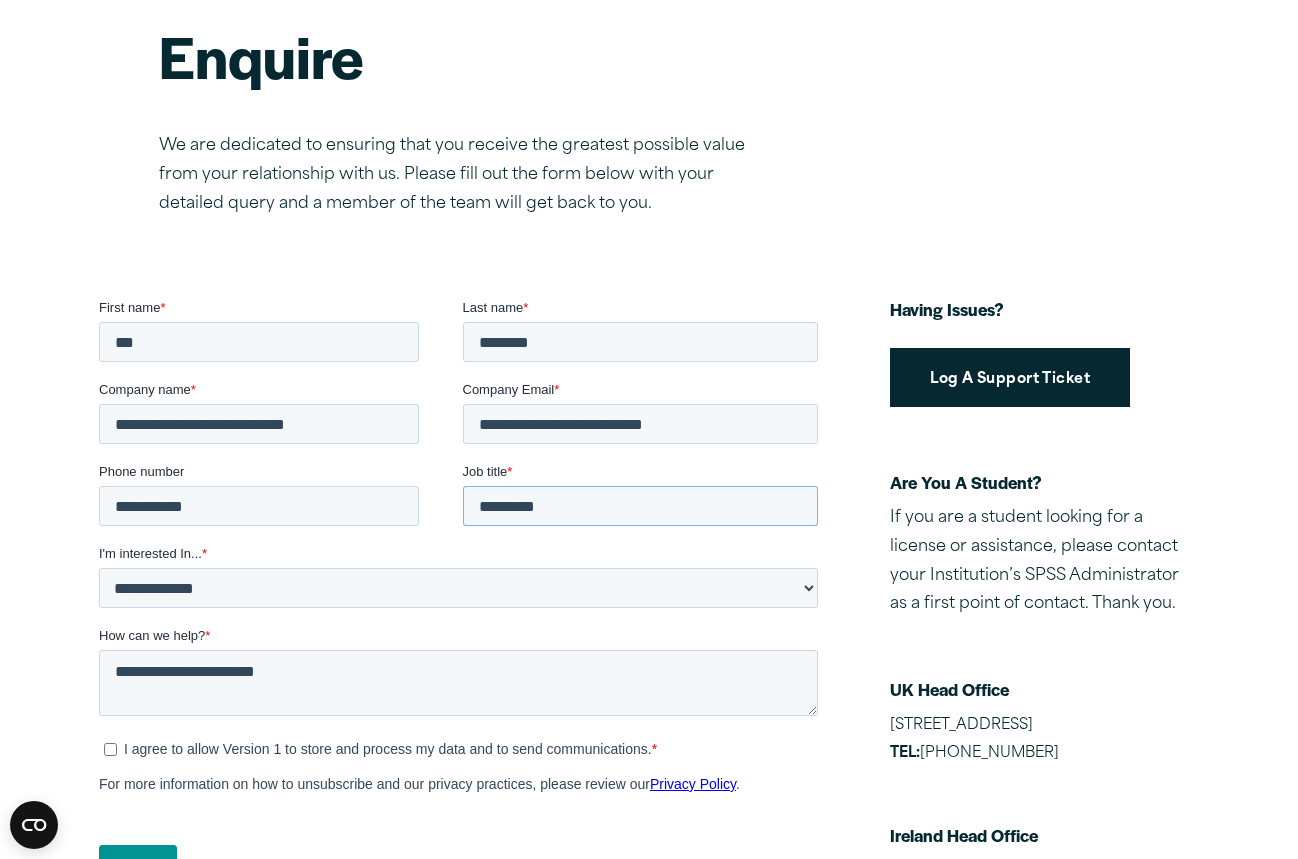 type on "*********" 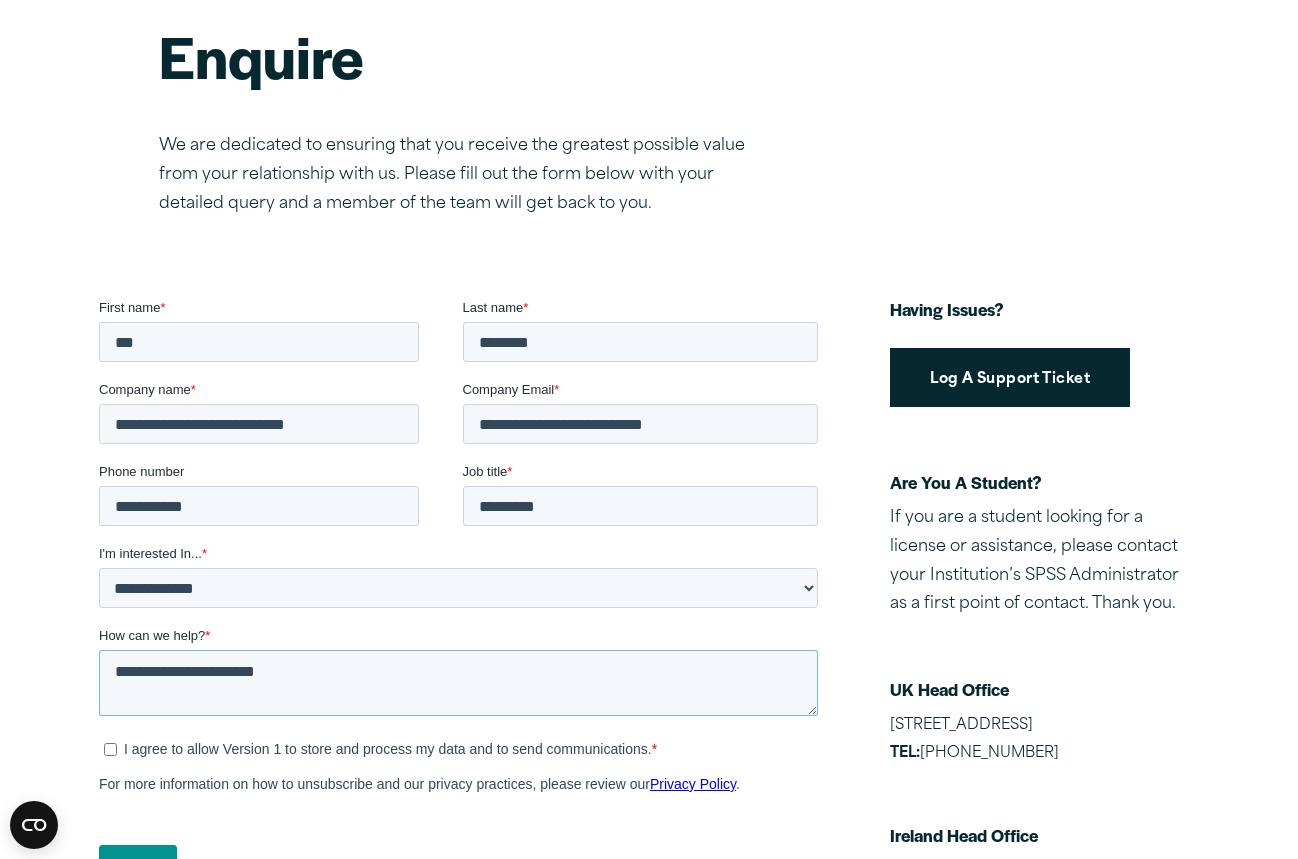 click on "**********" at bounding box center [458, 683] 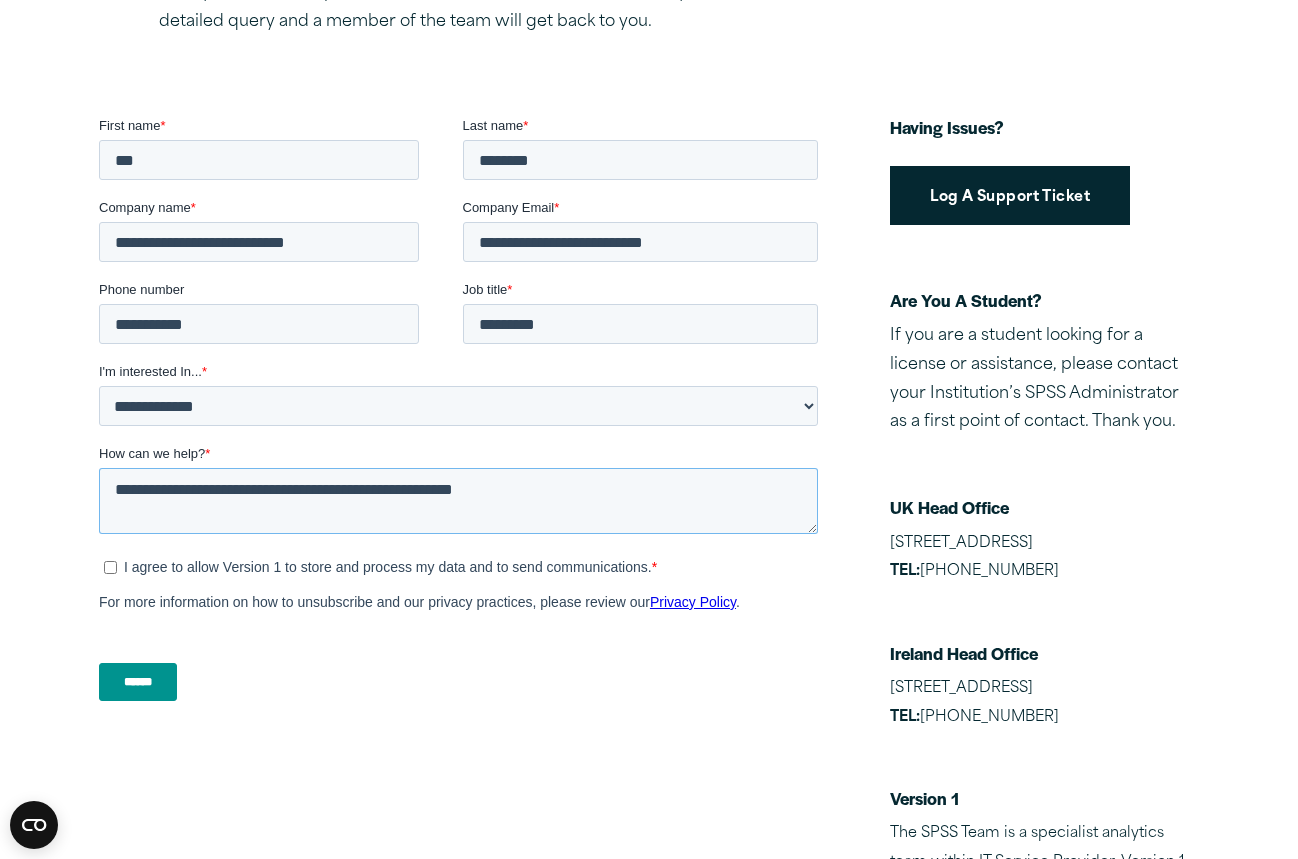 scroll, scrollTop: 400, scrollLeft: 0, axis: vertical 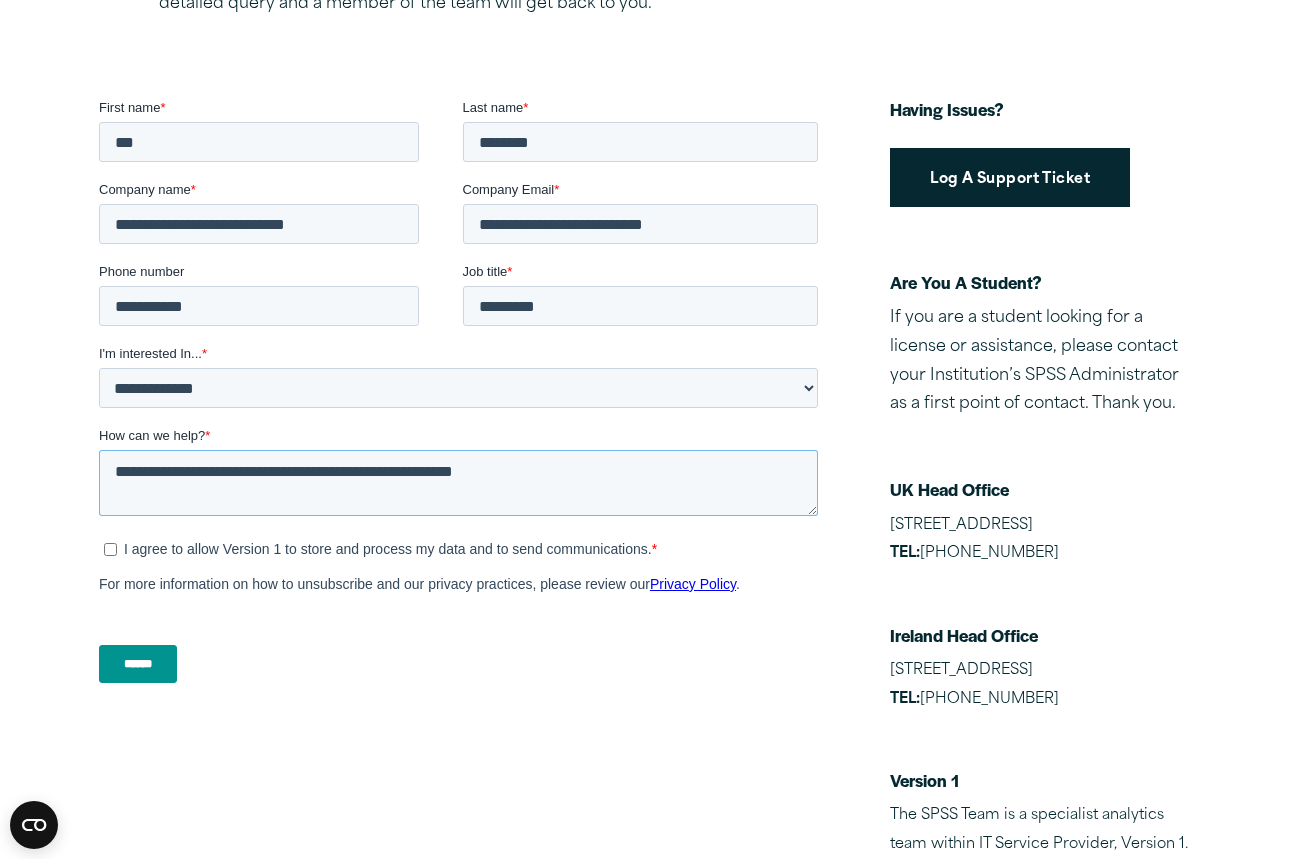 type on "**********" 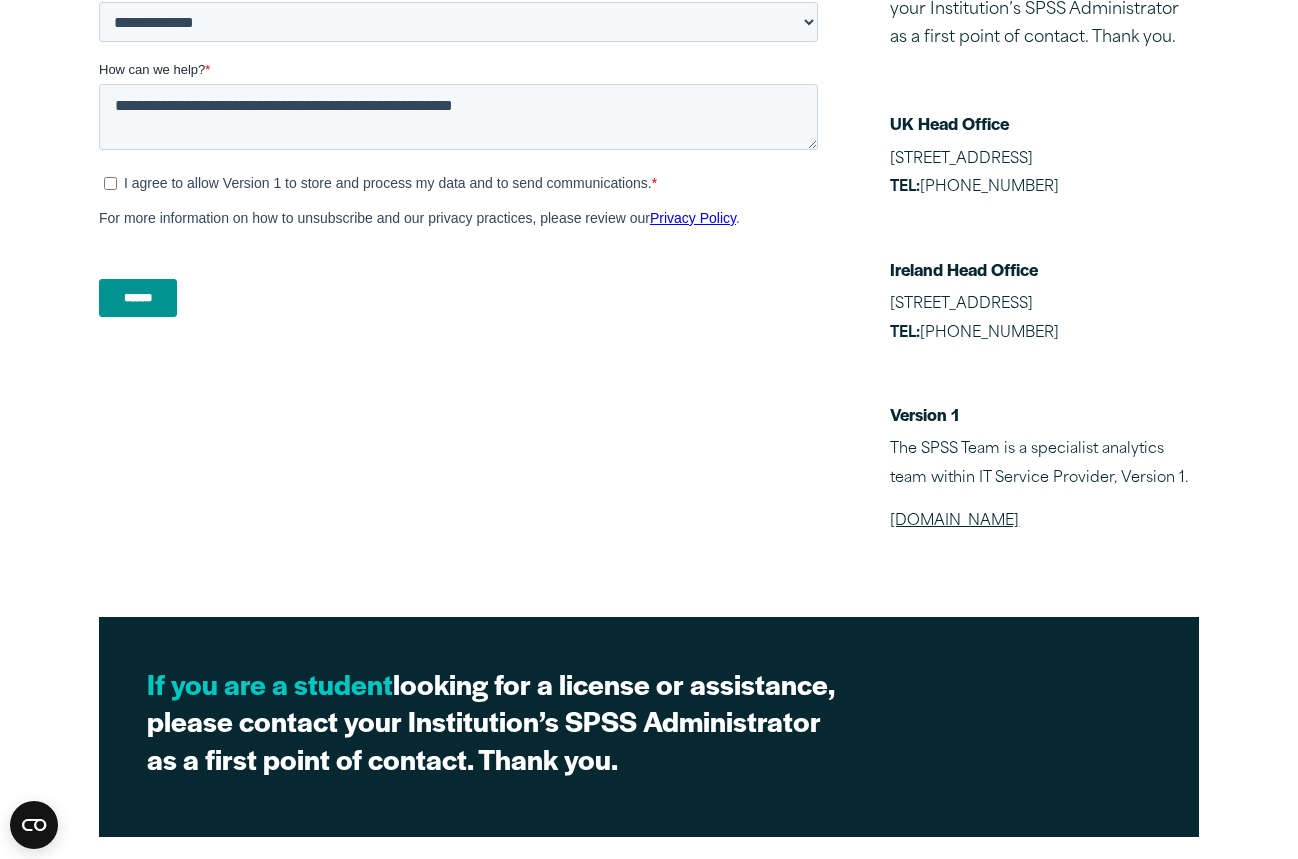 scroll, scrollTop: 800, scrollLeft: 0, axis: vertical 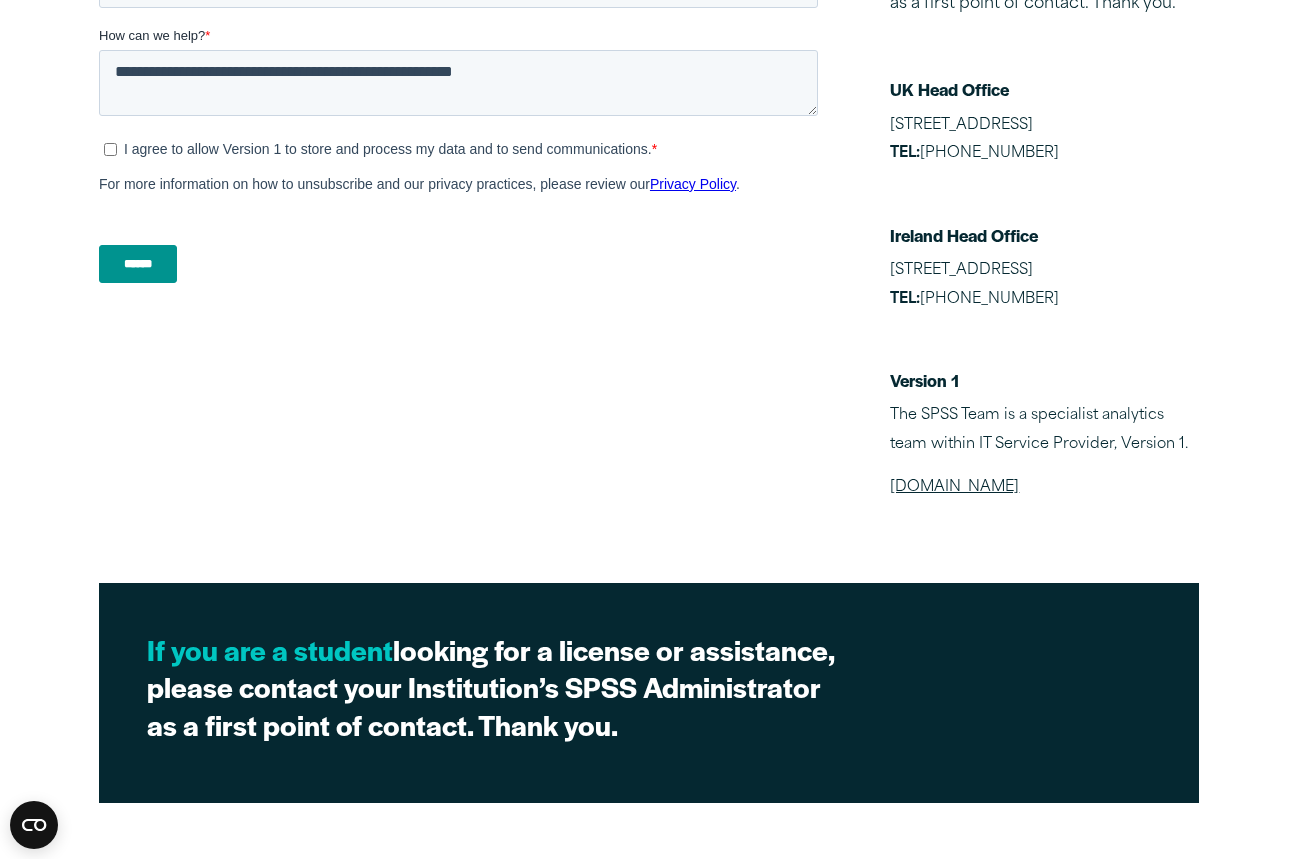 click on "******" at bounding box center (138, 265) 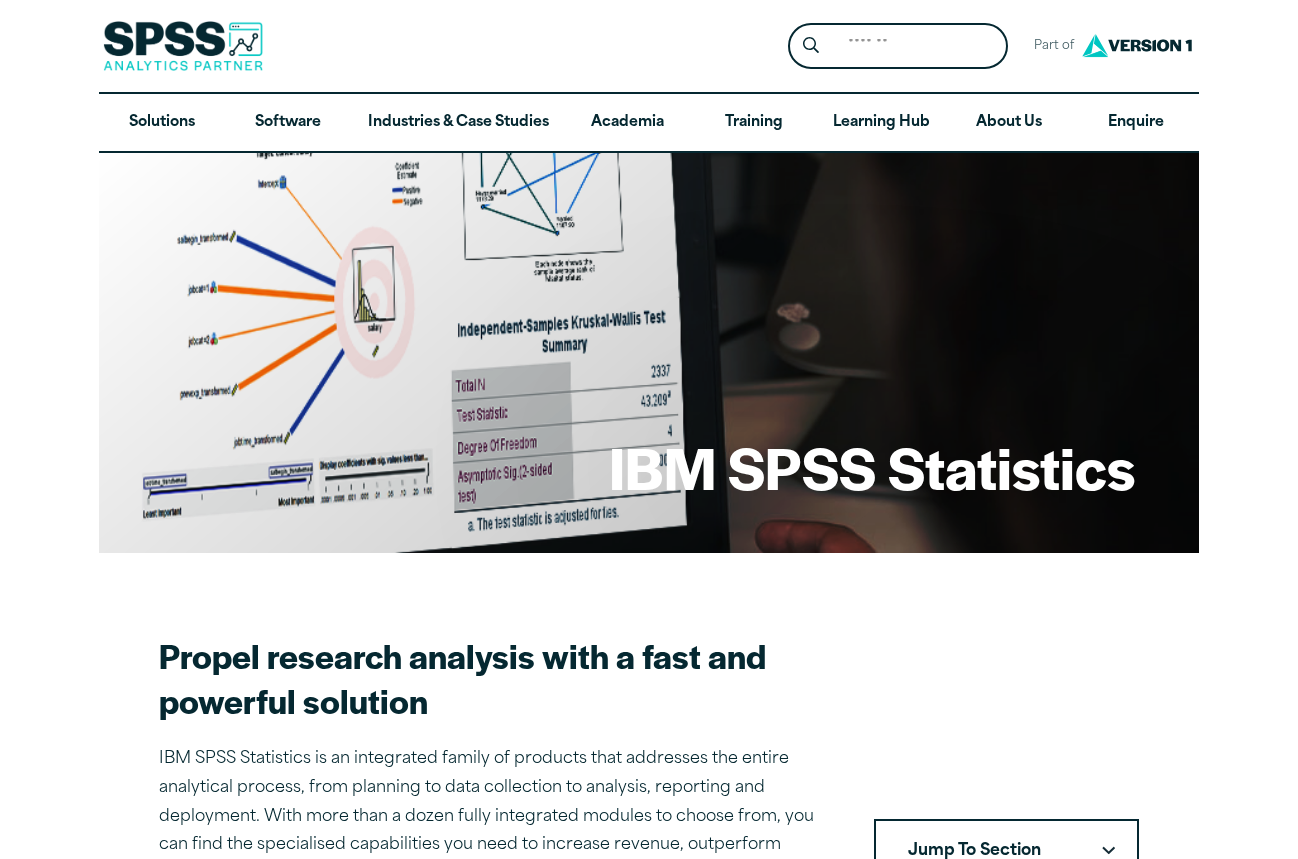 scroll, scrollTop: 0, scrollLeft: 0, axis: both 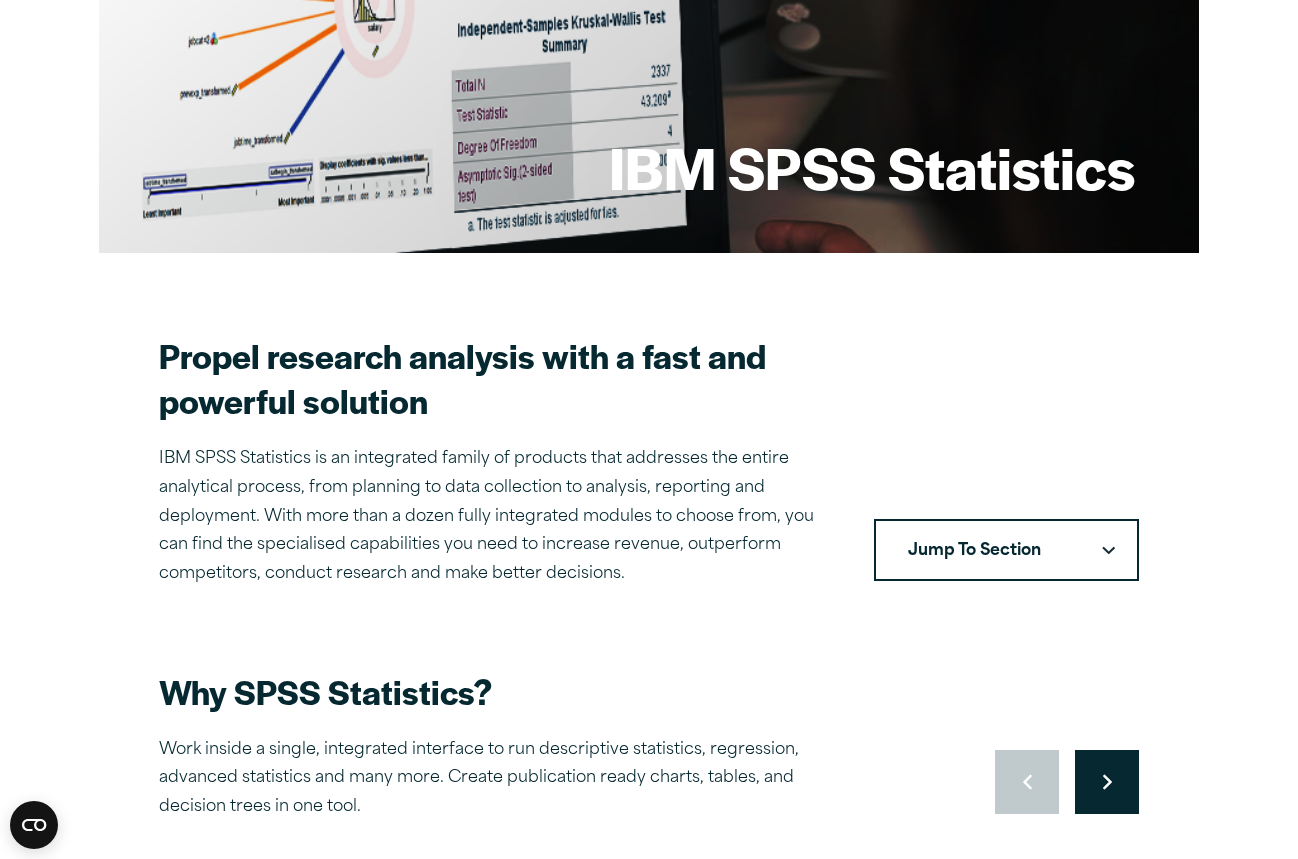 click on "Jump To Section" at bounding box center (1006, 550) 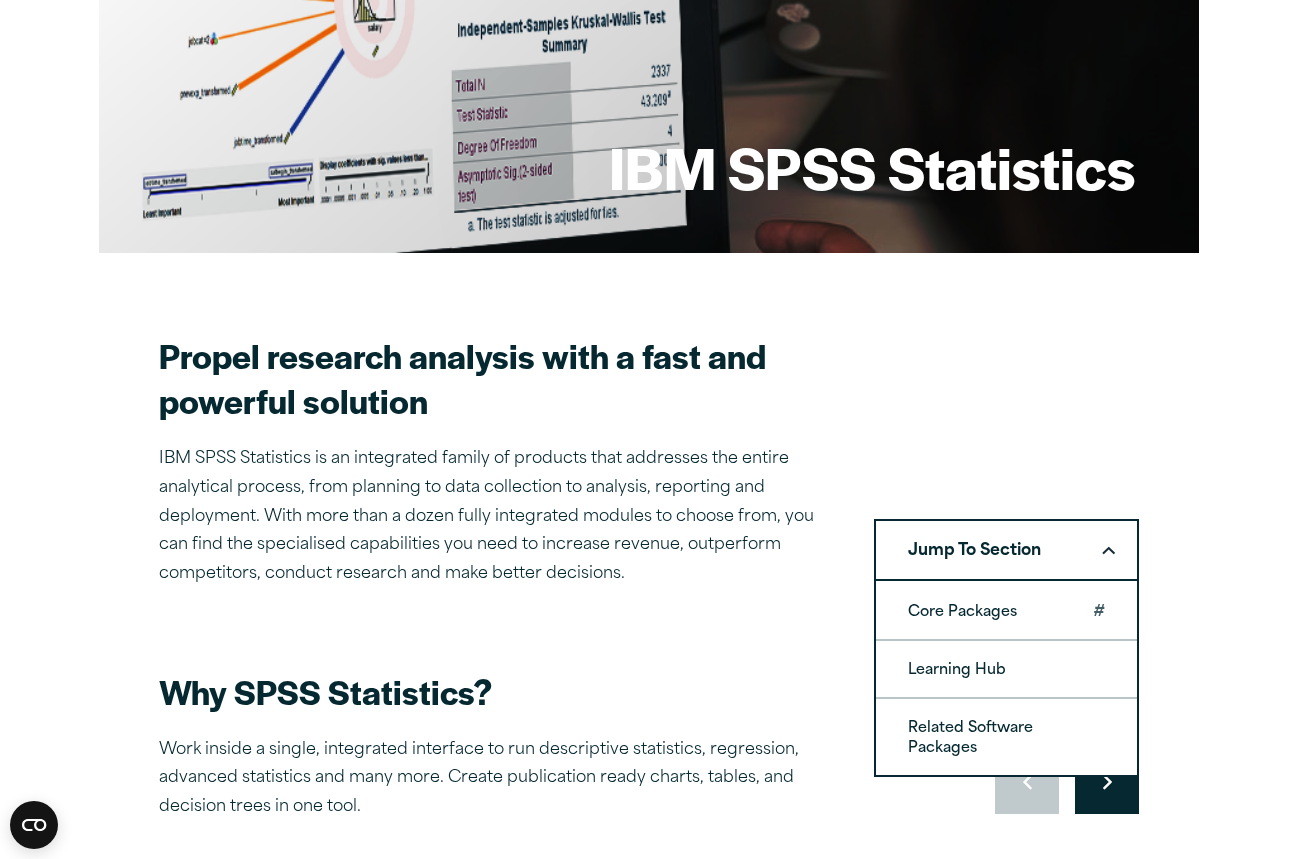click on "Core Packages" at bounding box center (1006, 611) 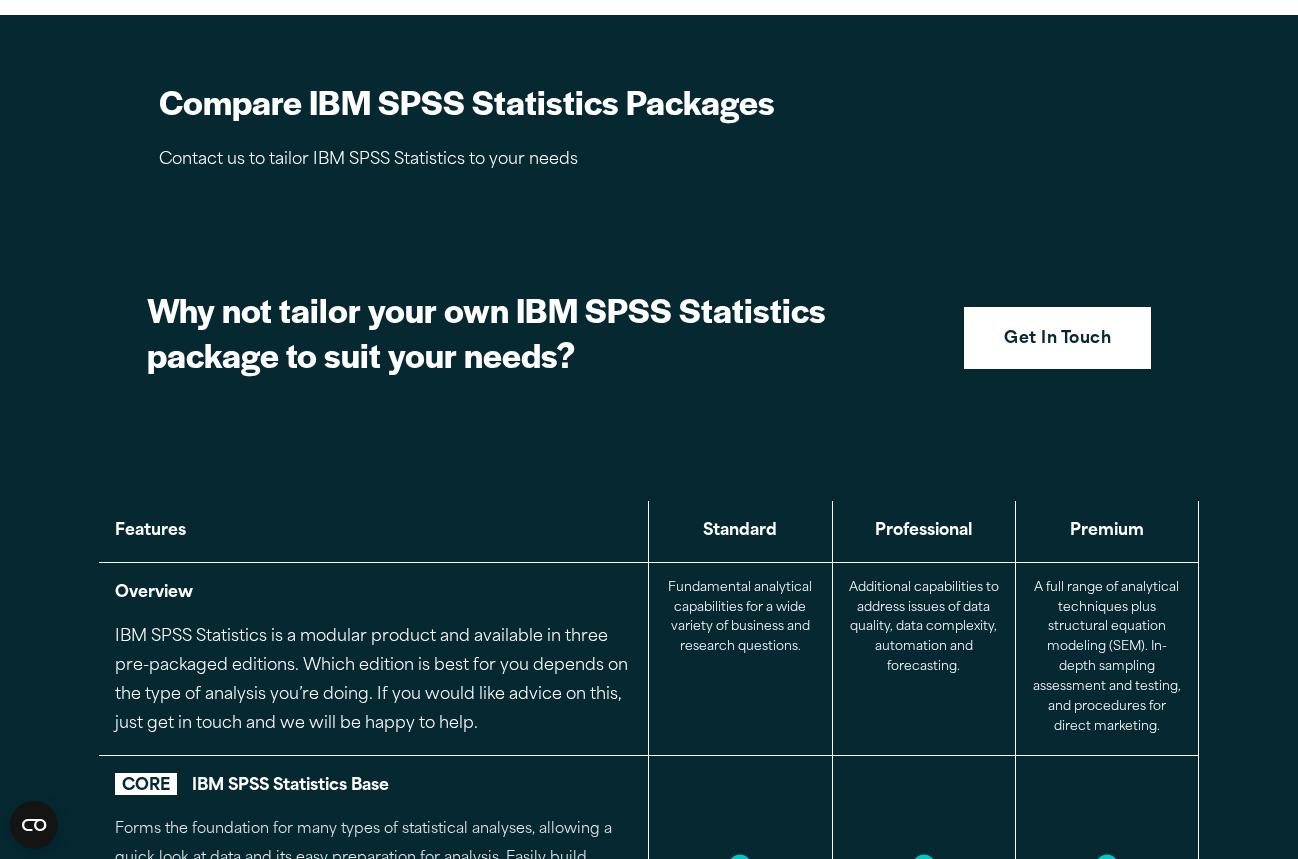 scroll, scrollTop: 2007, scrollLeft: 0, axis: vertical 